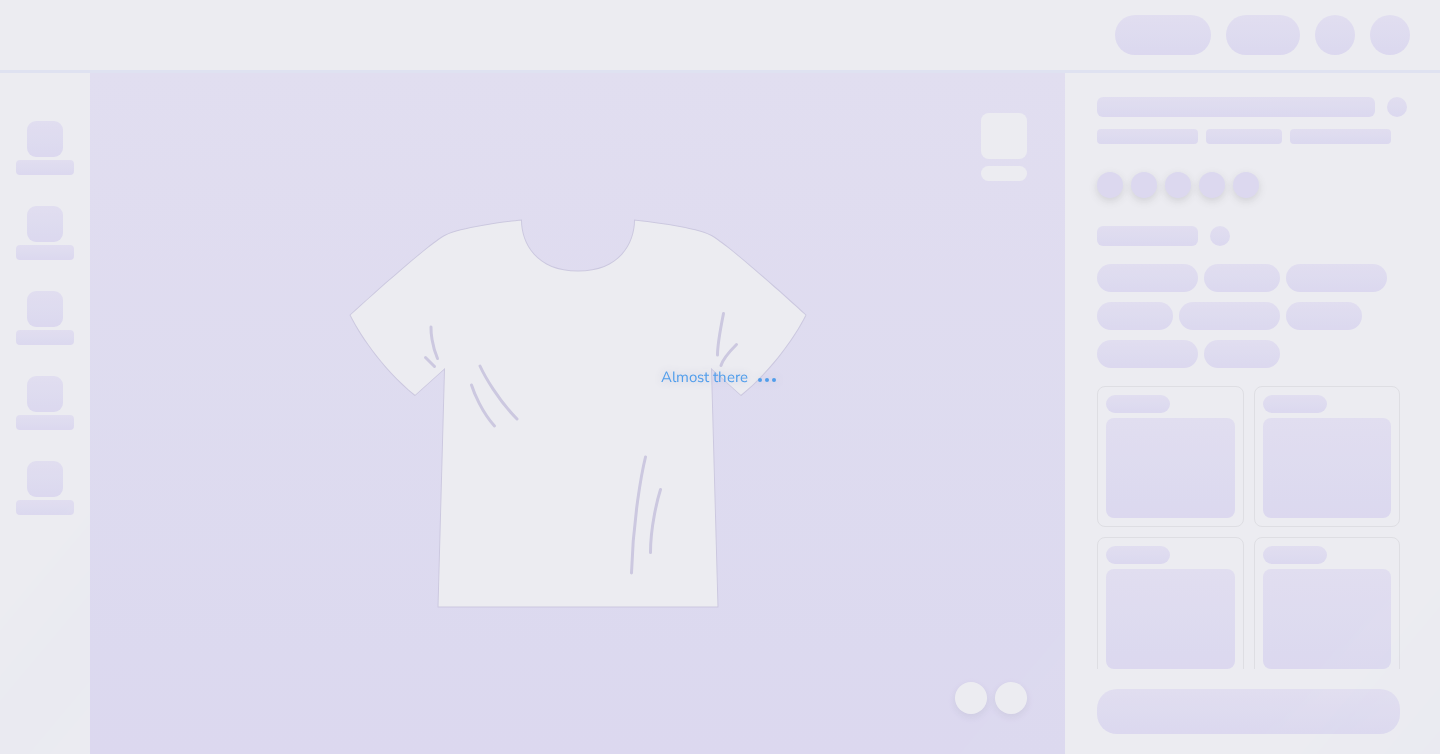 scroll, scrollTop: 0, scrollLeft: 0, axis: both 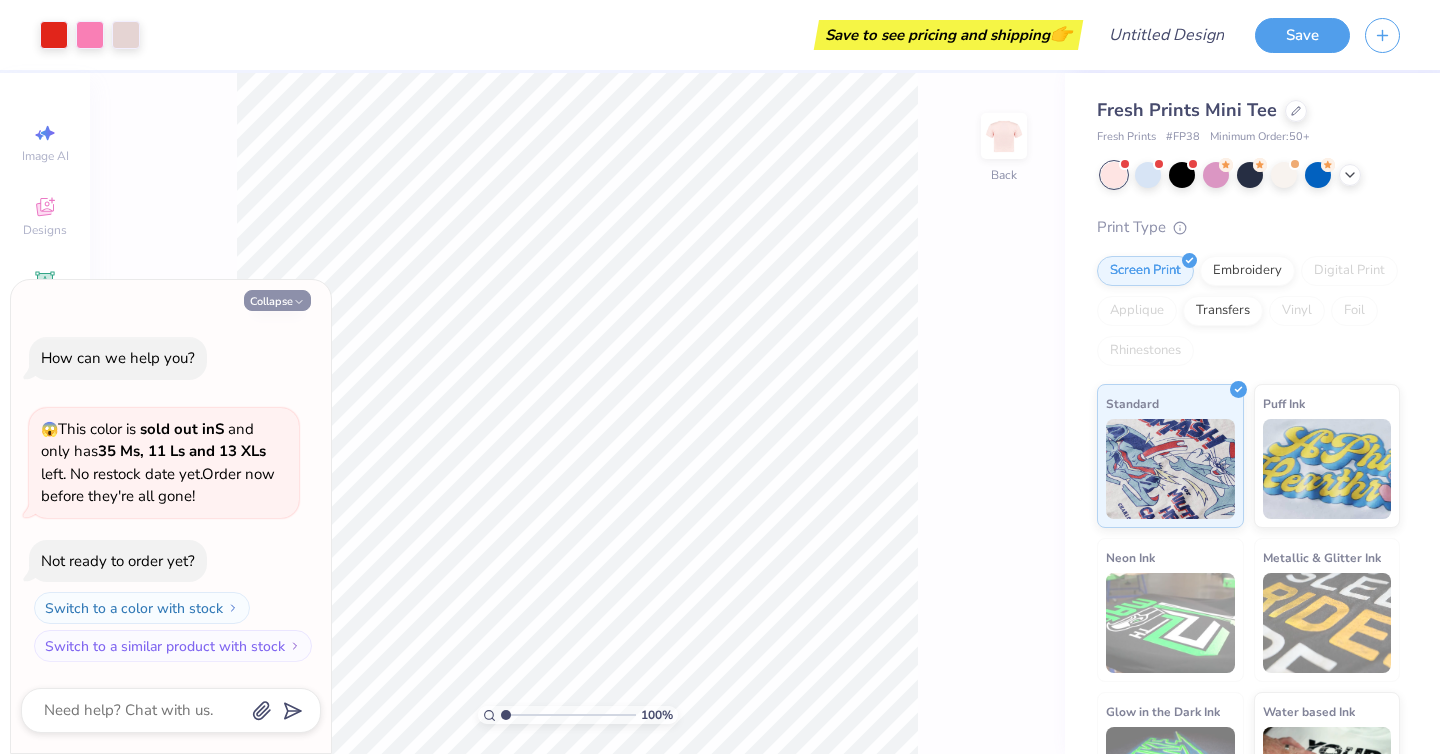 click on "Collapse" at bounding box center [277, 300] 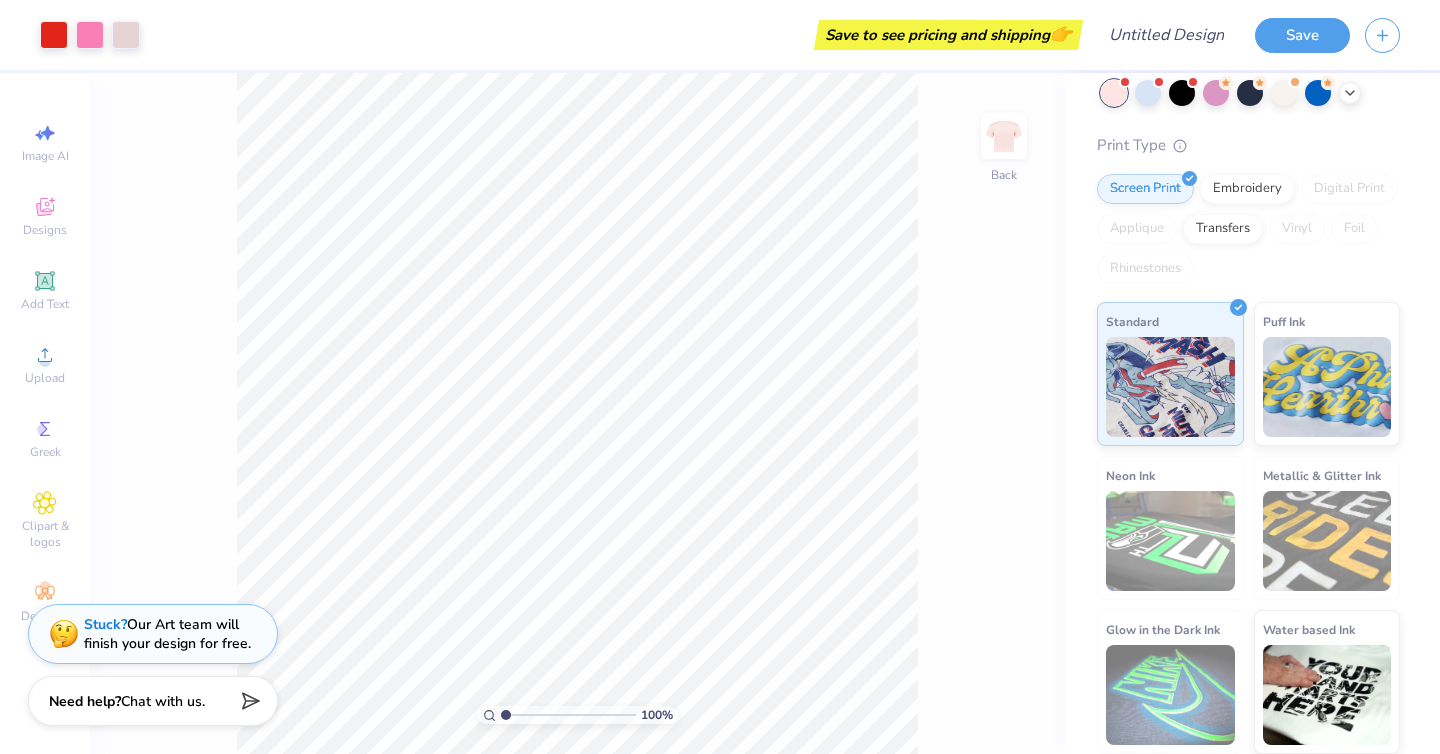 scroll, scrollTop: 0, scrollLeft: 0, axis: both 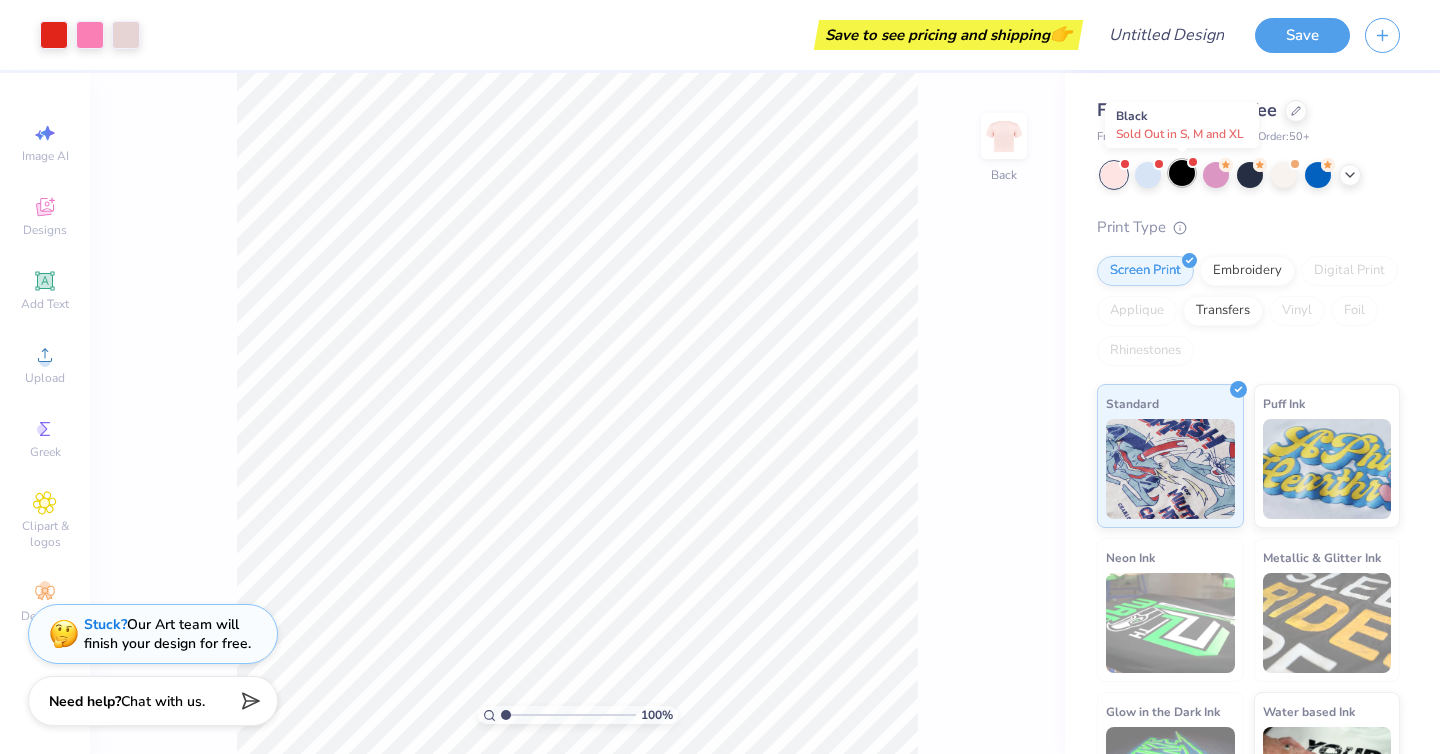 click at bounding box center (1182, 173) 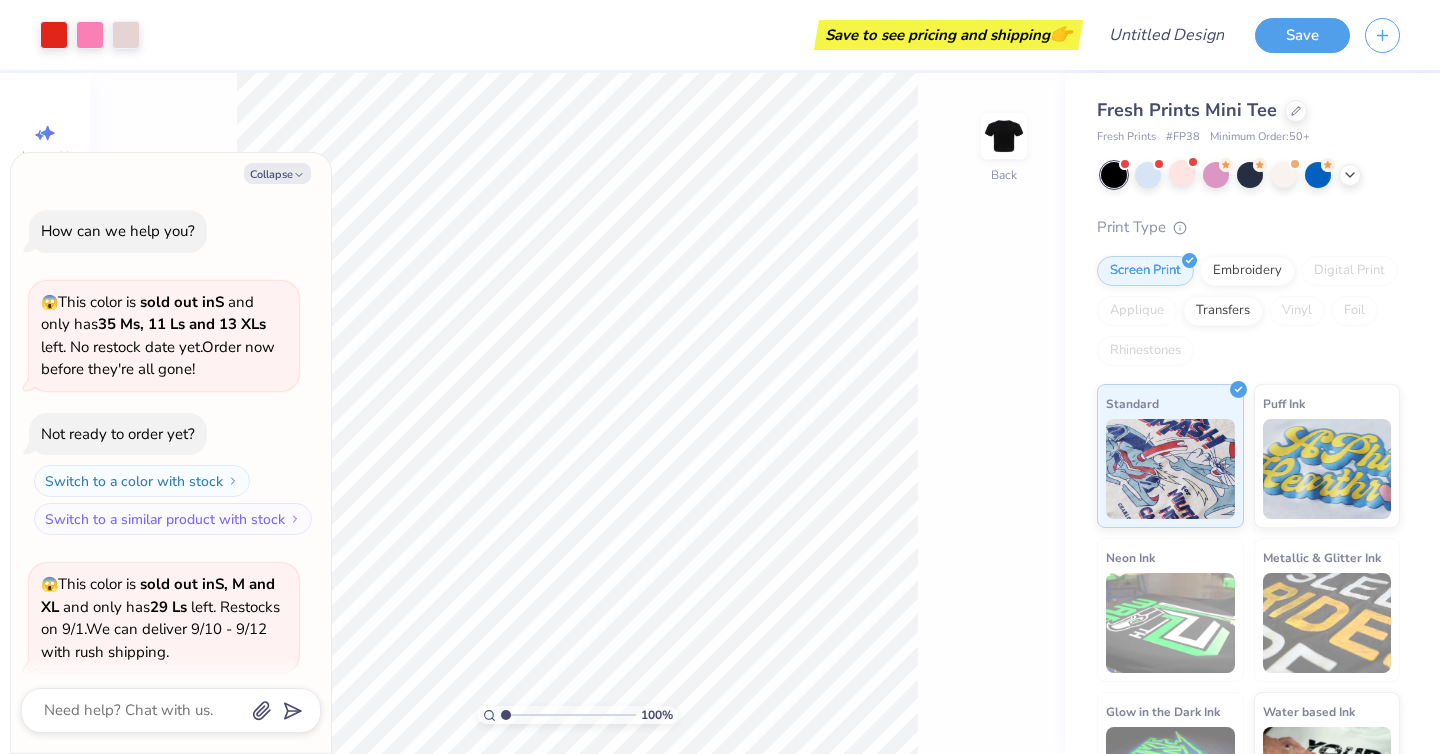 scroll, scrollTop: 156, scrollLeft: 0, axis: vertical 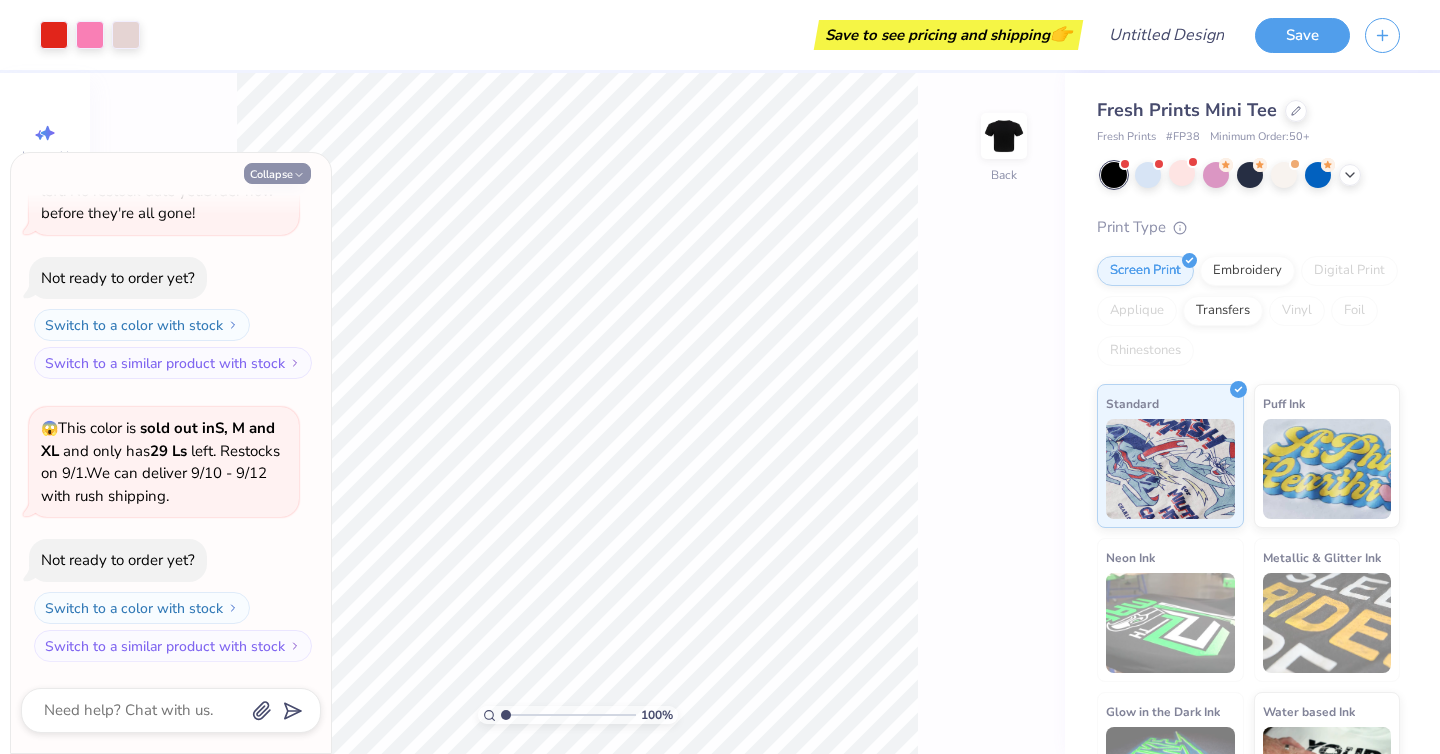 click on "Collapse" at bounding box center [277, 173] 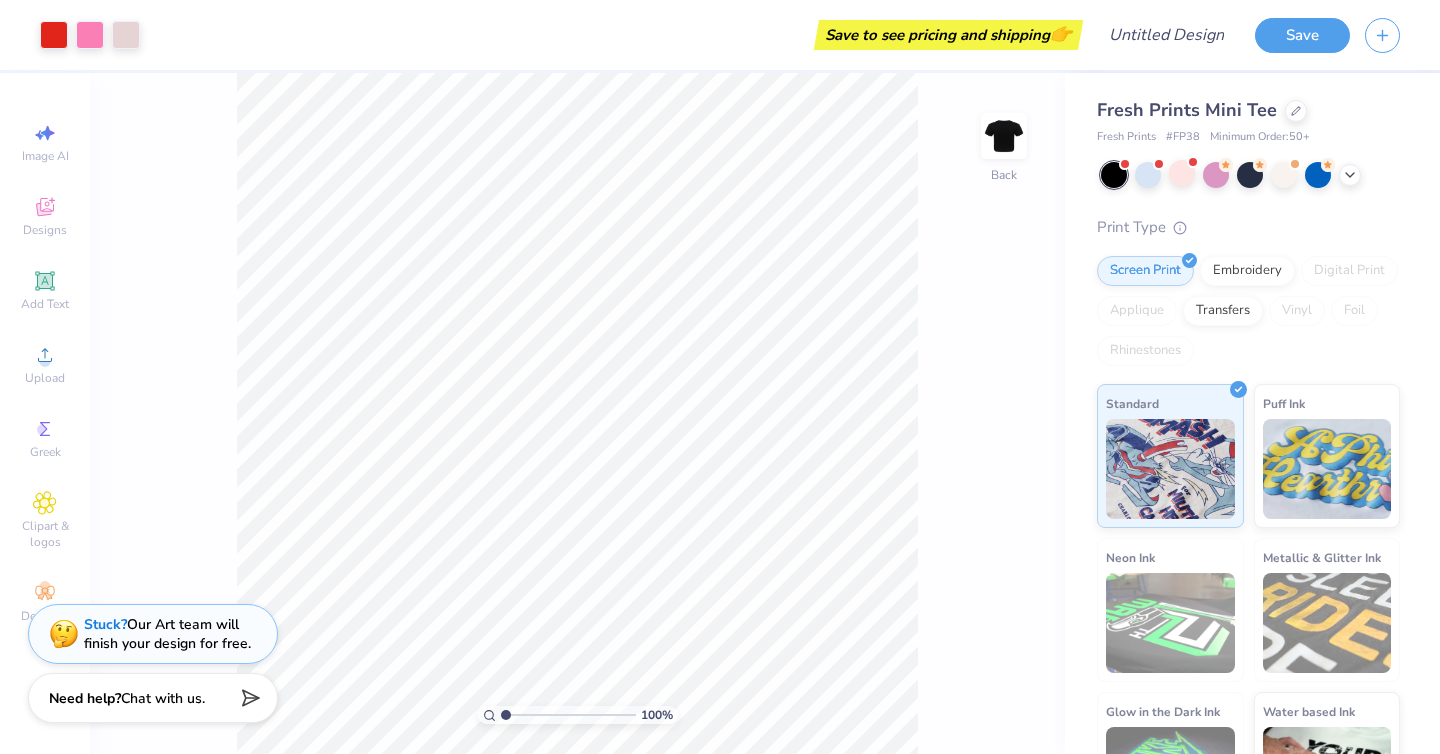 click on "Chat with us." at bounding box center [163, 698] 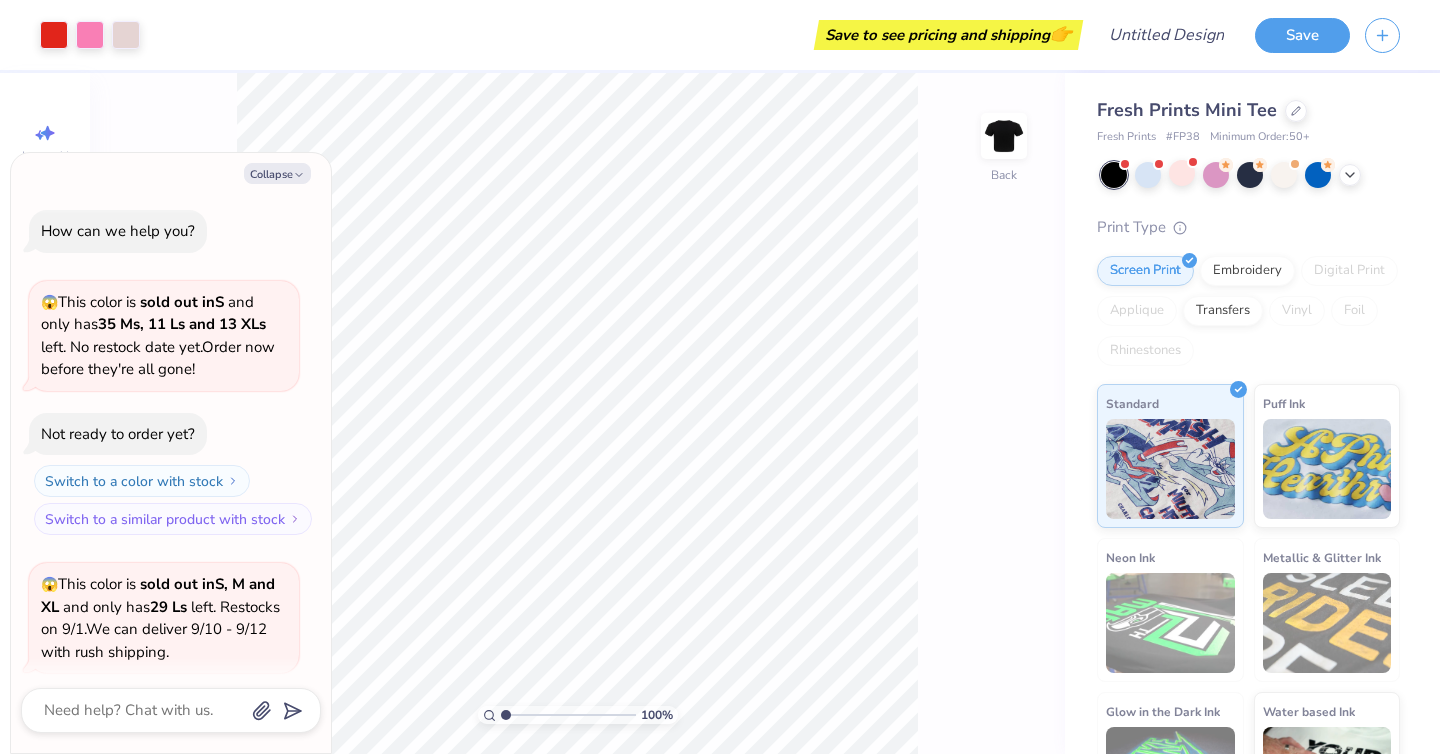 scroll, scrollTop: 156, scrollLeft: 0, axis: vertical 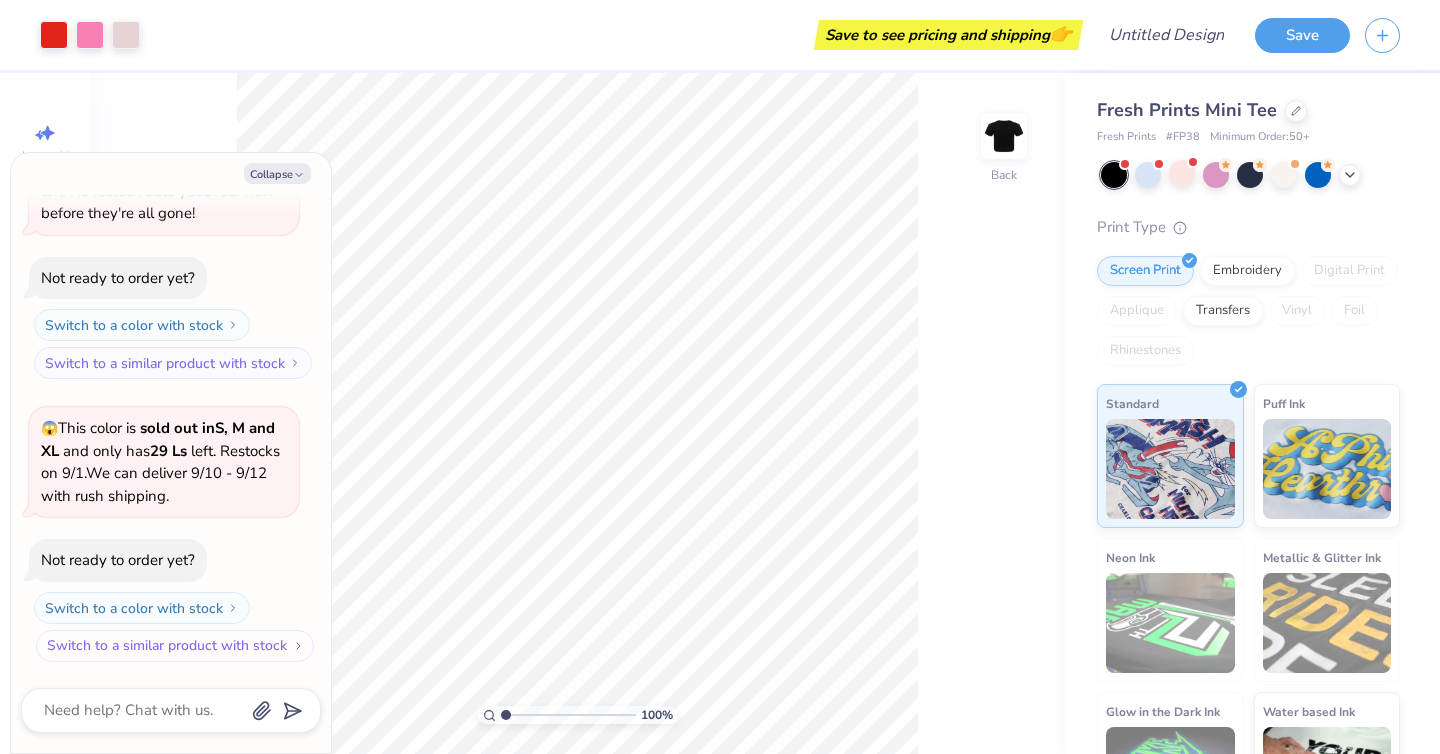 click on "Switch to a similar product with stock" at bounding box center (175, 646) 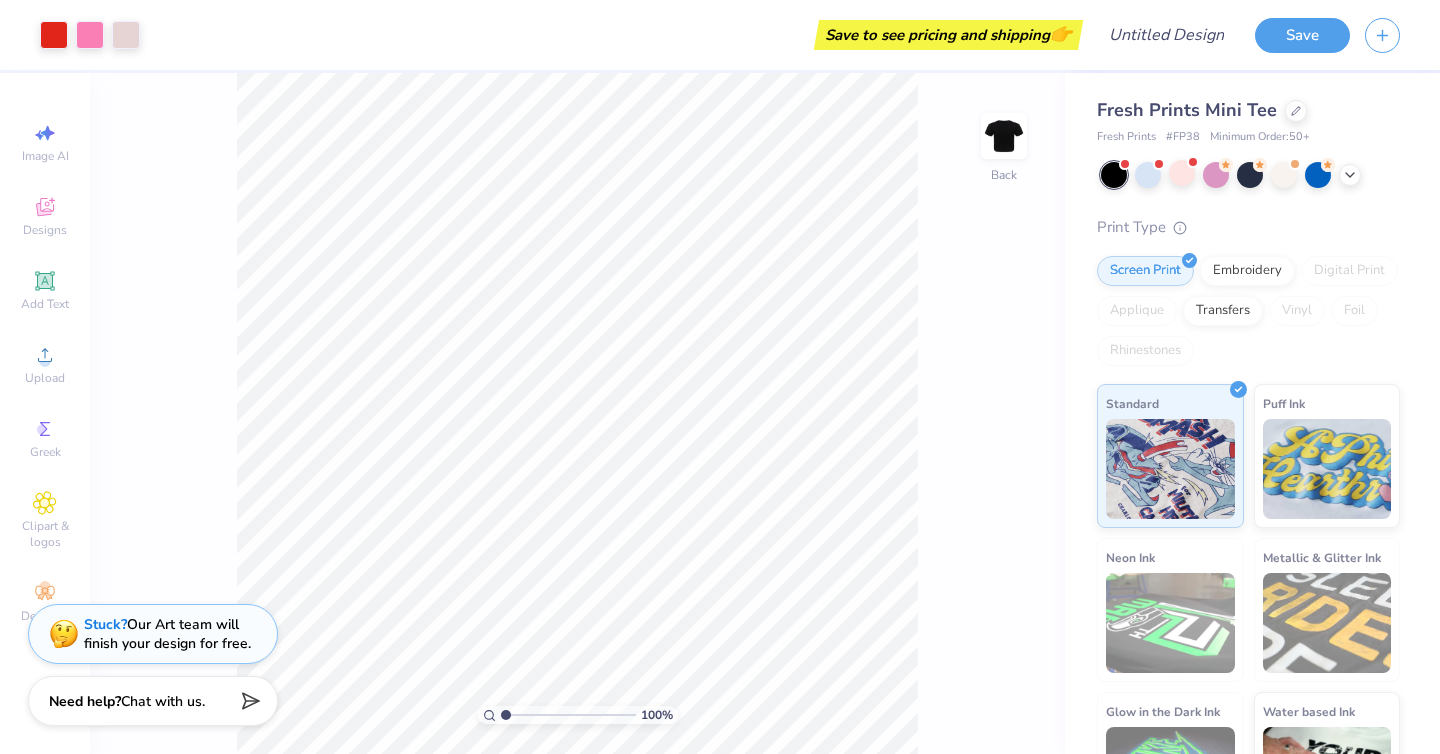 type on "x" 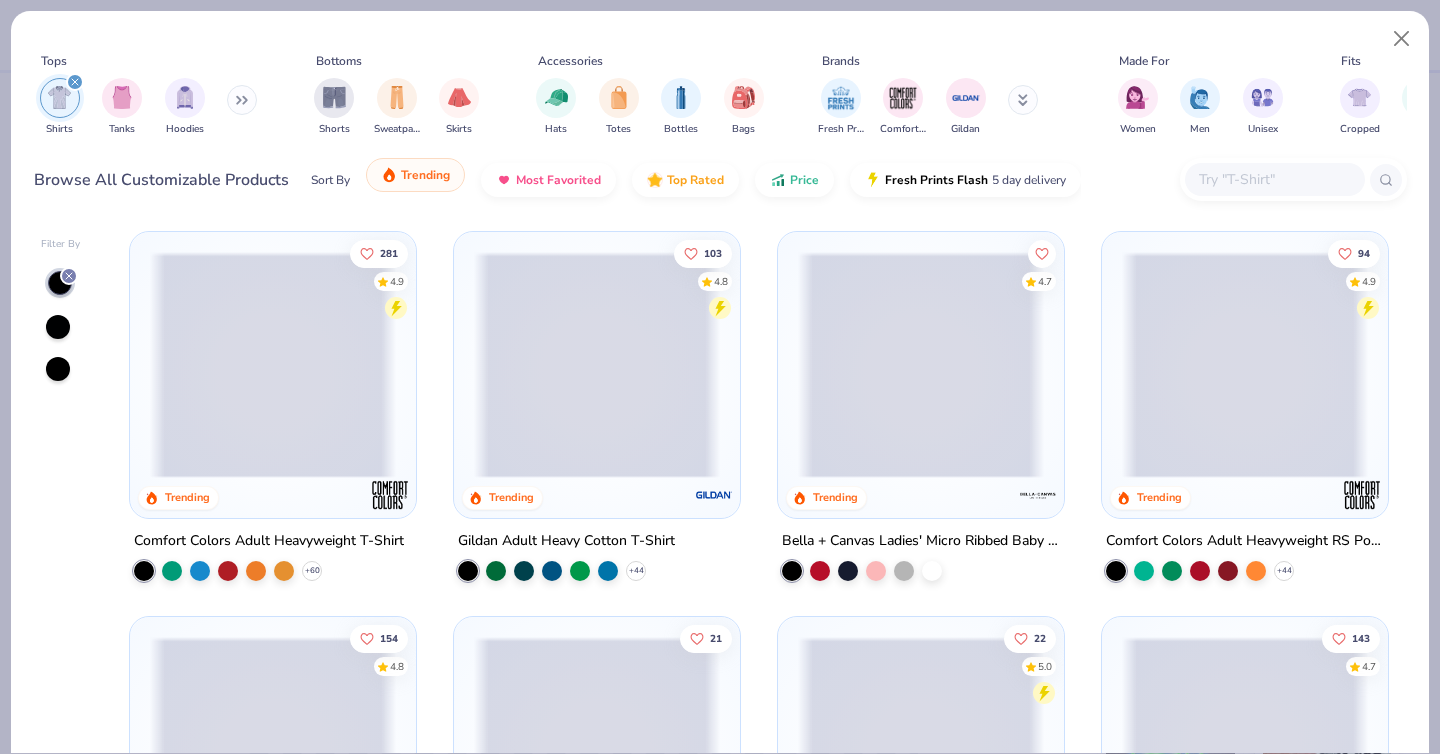 click on "Trending" at bounding box center [425, 175] 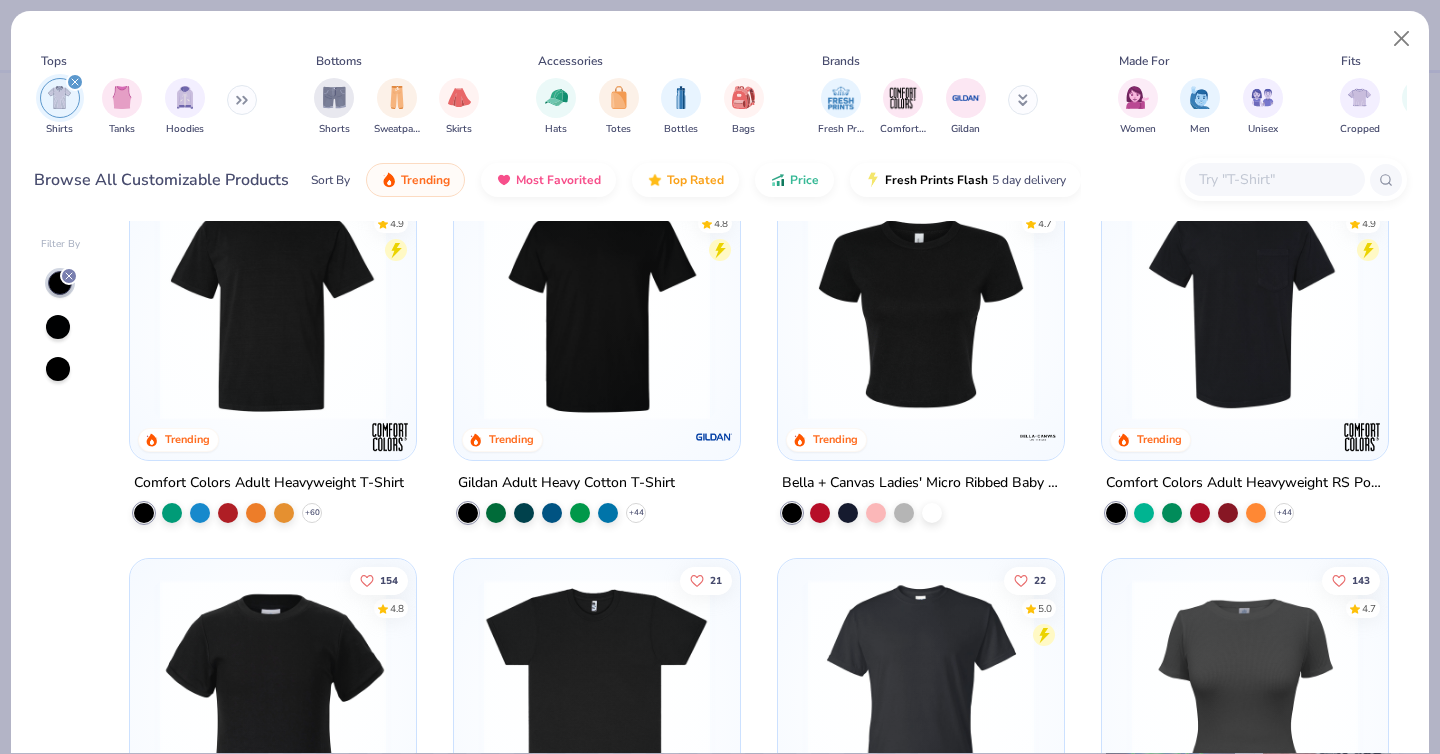 scroll, scrollTop: 0, scrollLeft: 0, axis: both 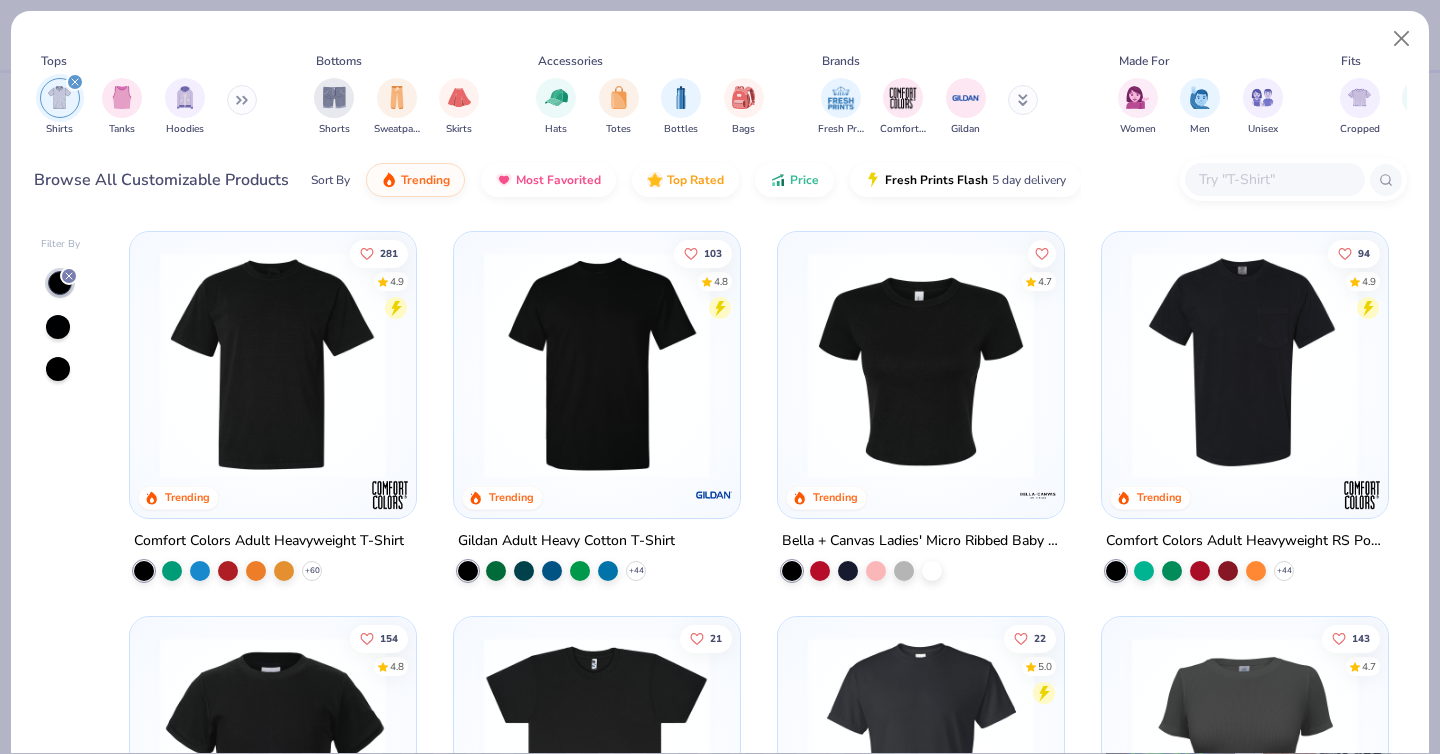click on "[RATING] [BRAND] [PRODUCT]" at bounding box center (921, 406) 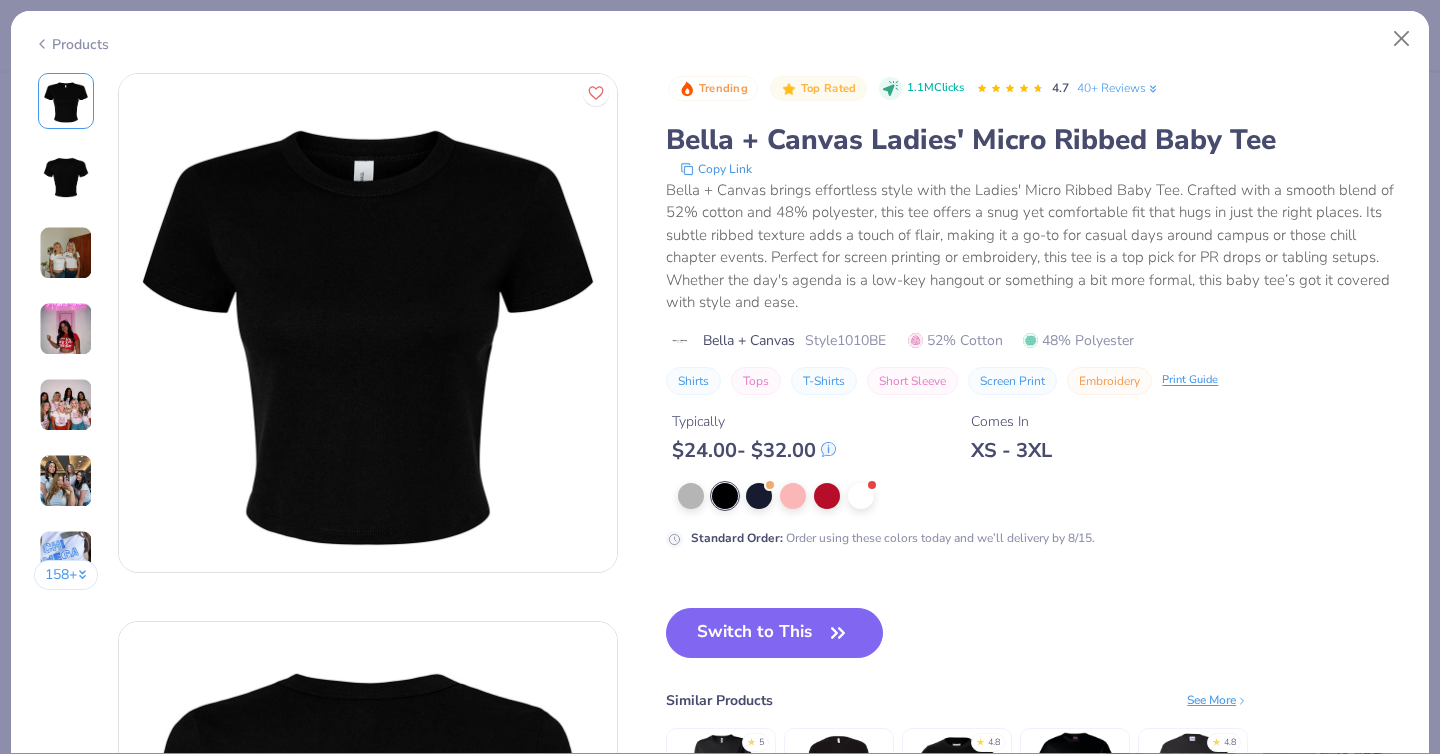click at bounding box center [66, 405] 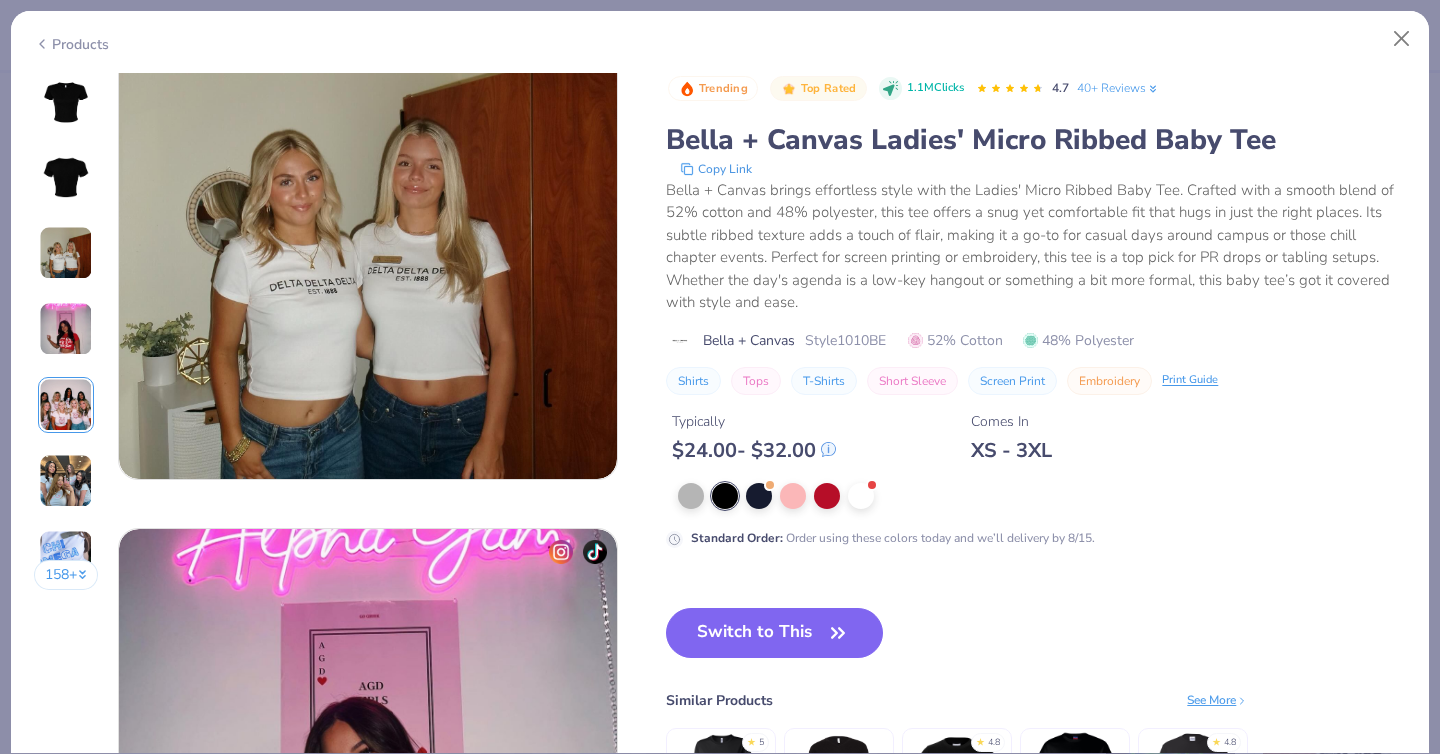 scroll, scrollTop: 2193, scrollLeft: 0, axis: vertical 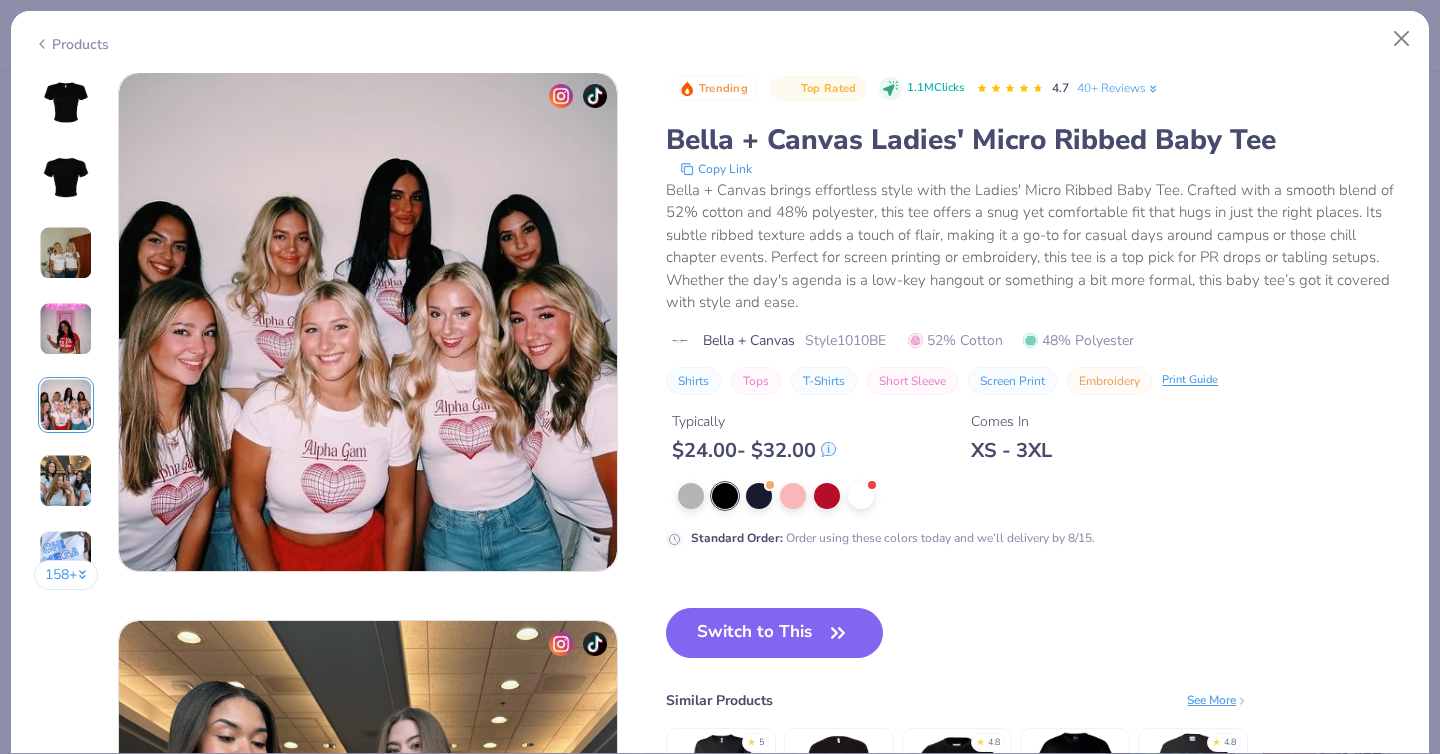 click on "158 +" at bounding box center [66, 339] 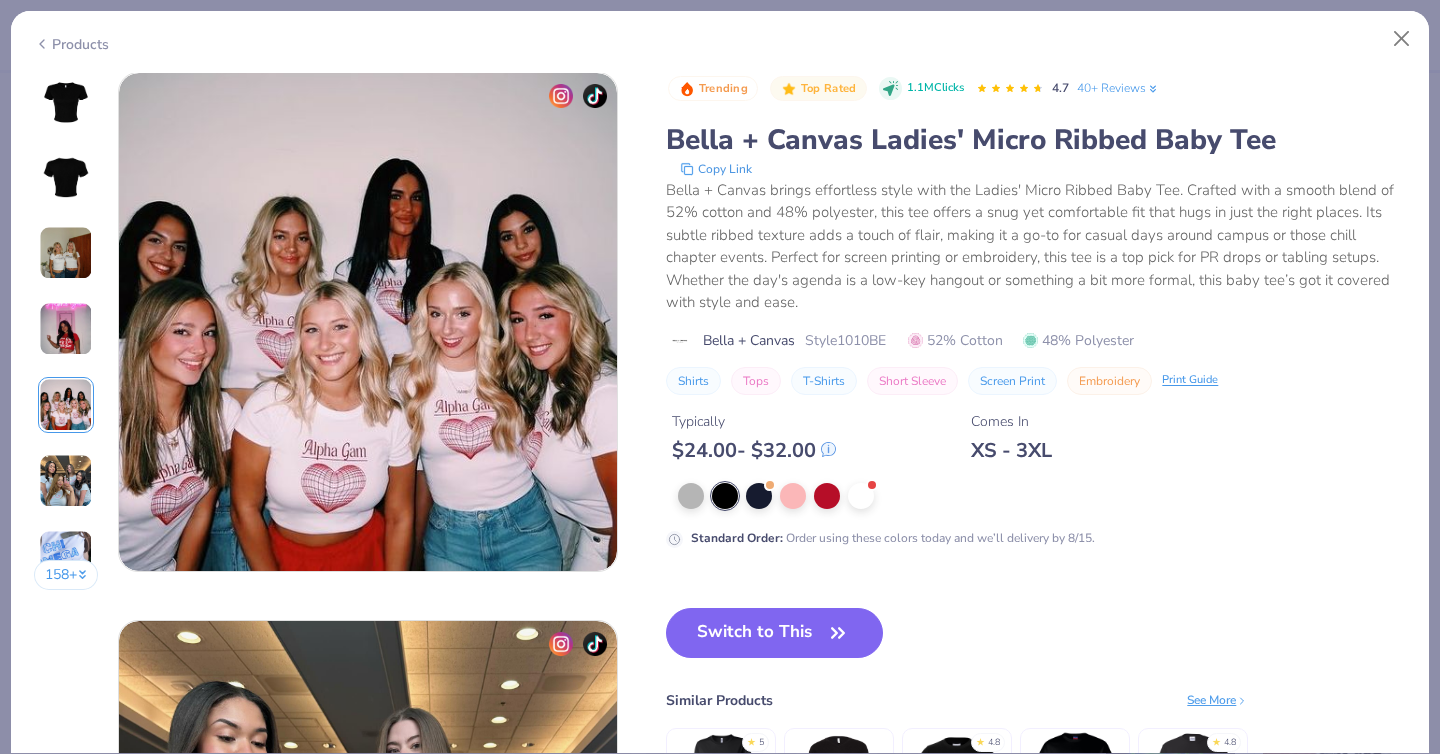 click at bounding box center (66, 481) 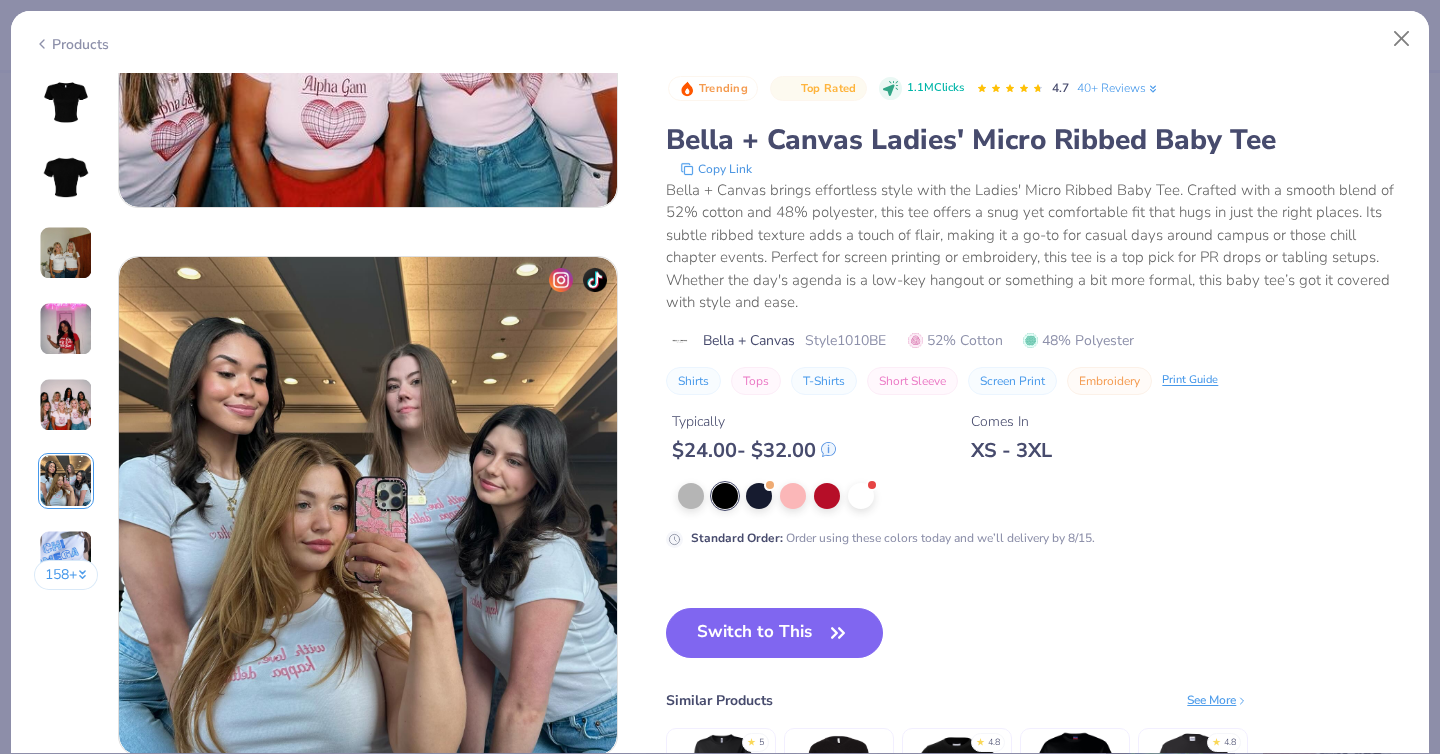 scroll, scrollTop: 2741, scrollLeft: 0, axis: vertical 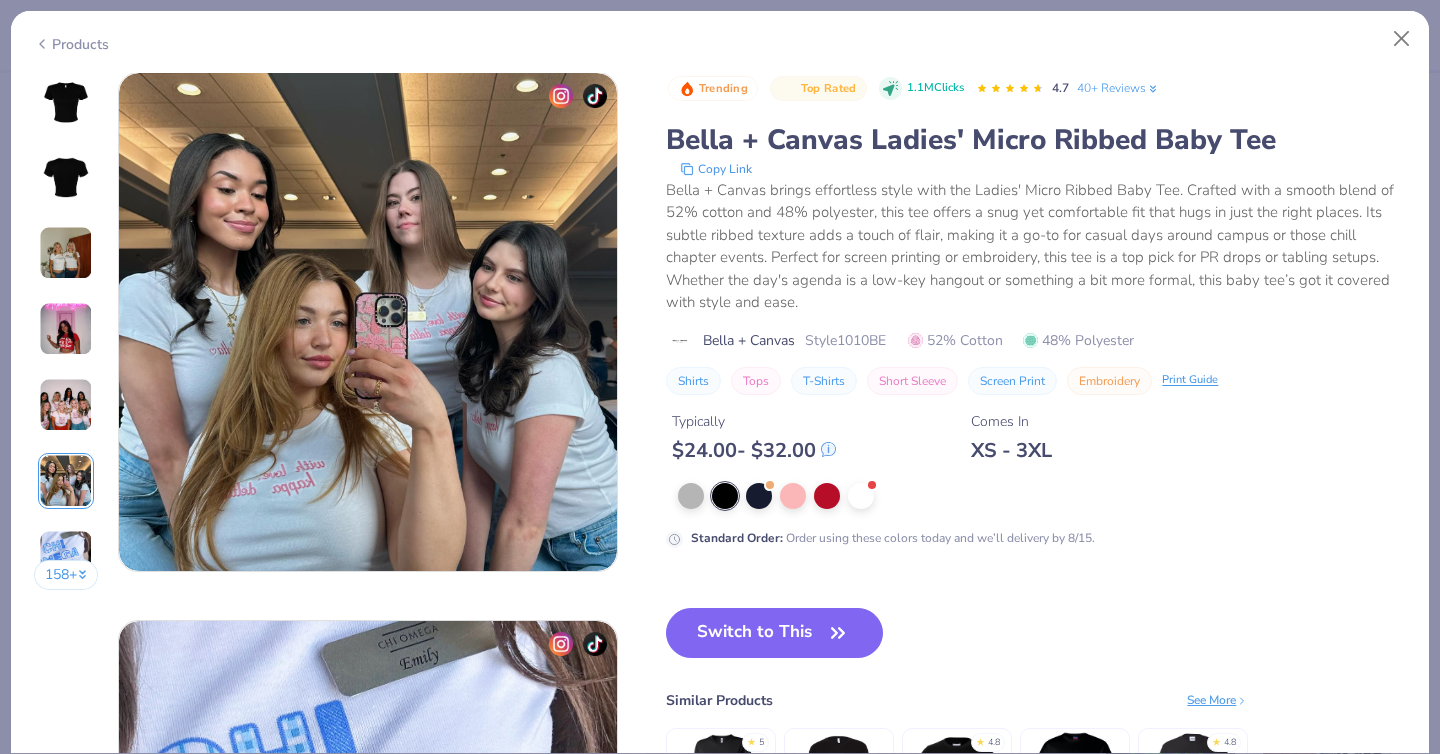 click at bounding box center [66, 557] 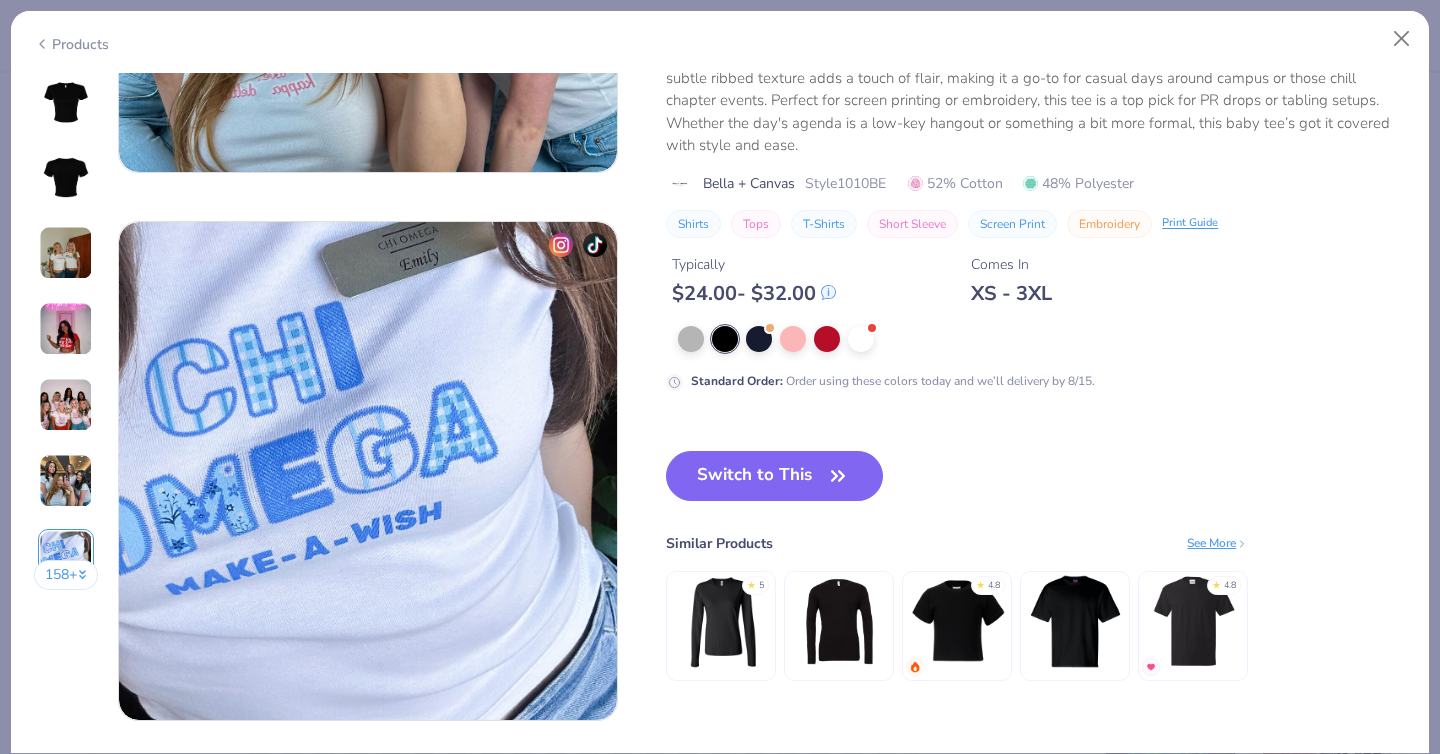 scroll, scrollTop: 3289, scrollLeft: 0, axis: vertical 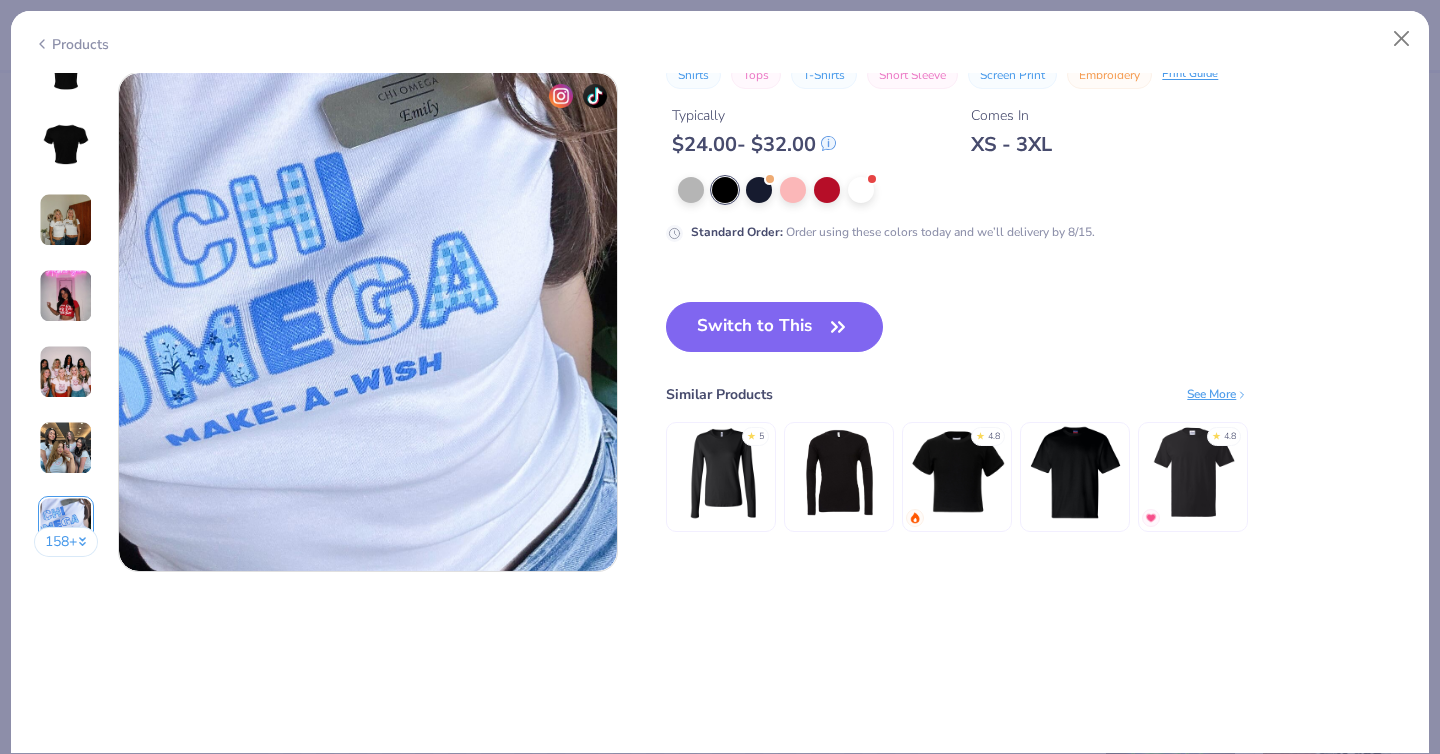 click on "Products" at bounding box center (720, 37) 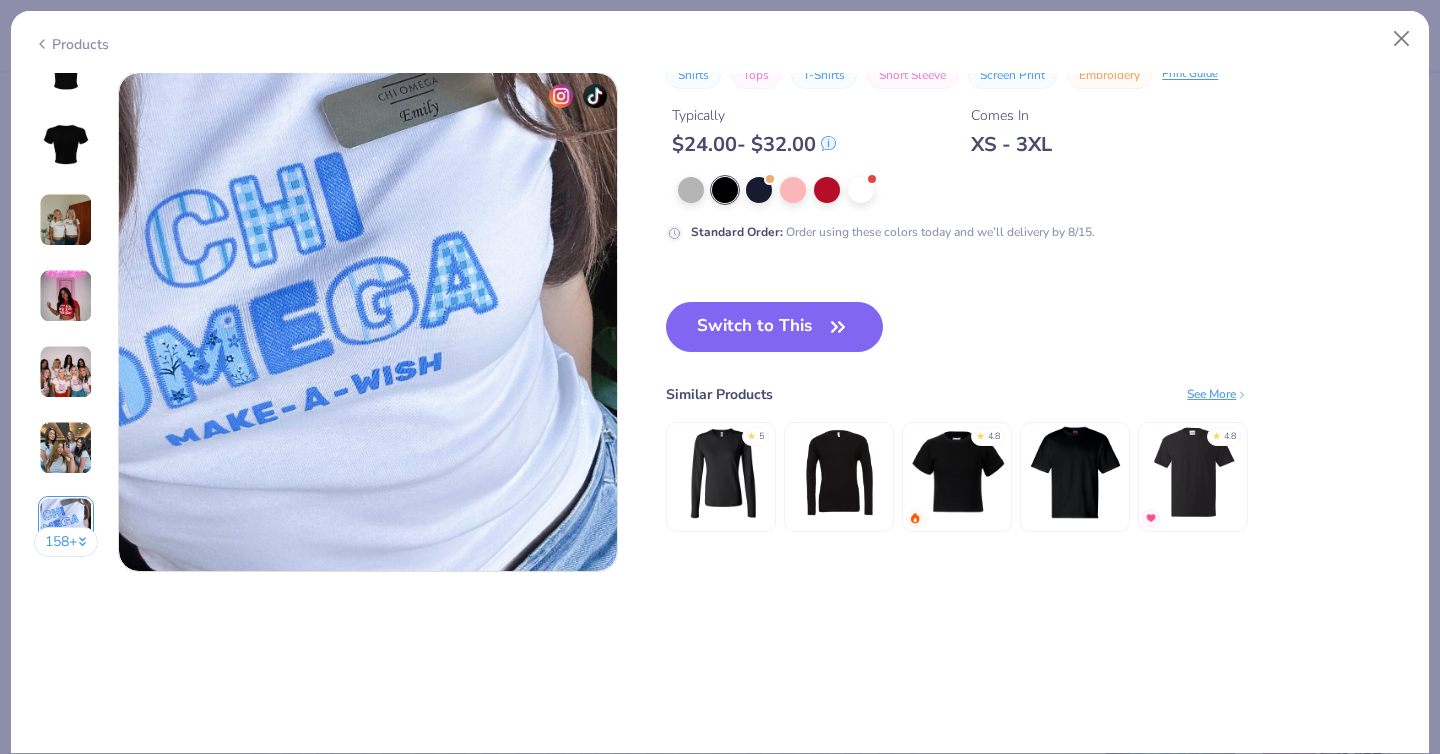 click on "Products" at bounding box center (71, 44) 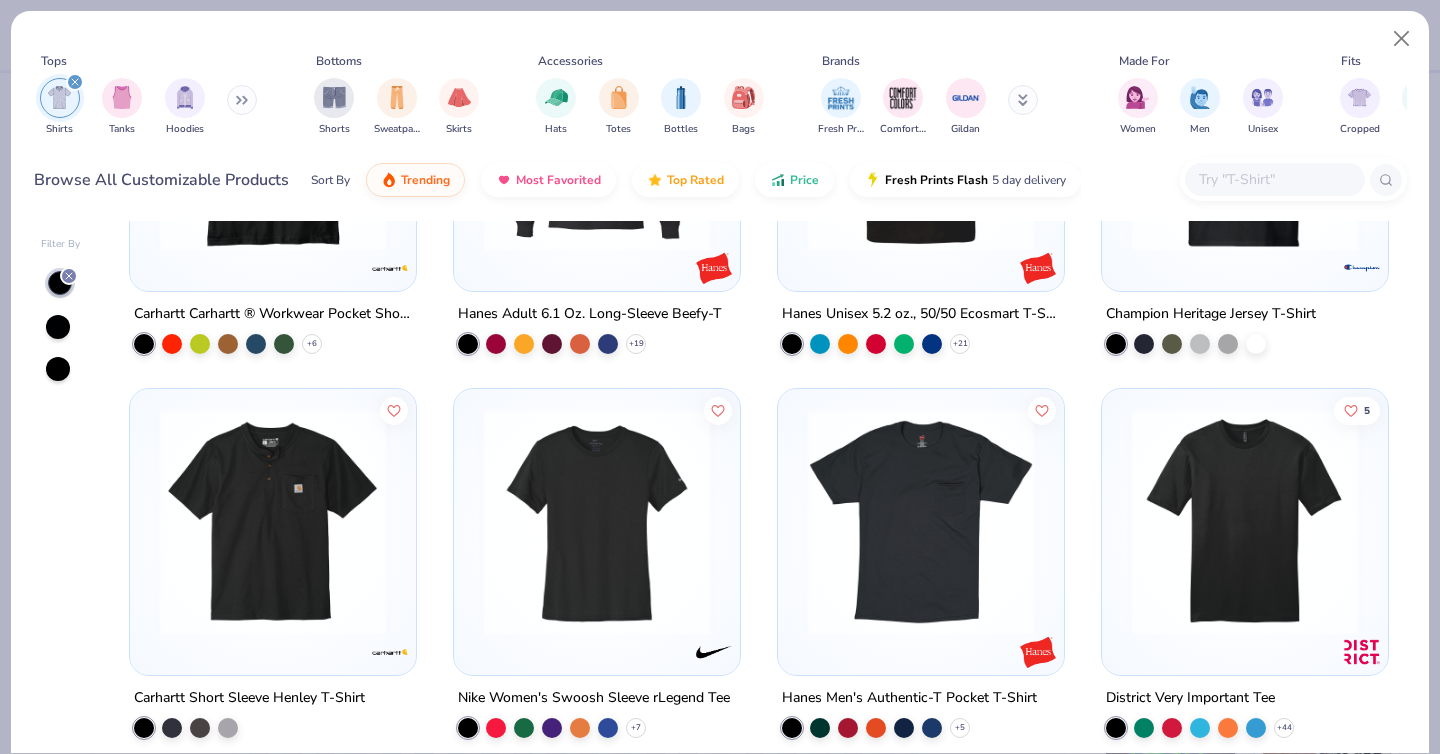 scroll, scrollTop: 2871, scrollLeft: 0, axis: vertical 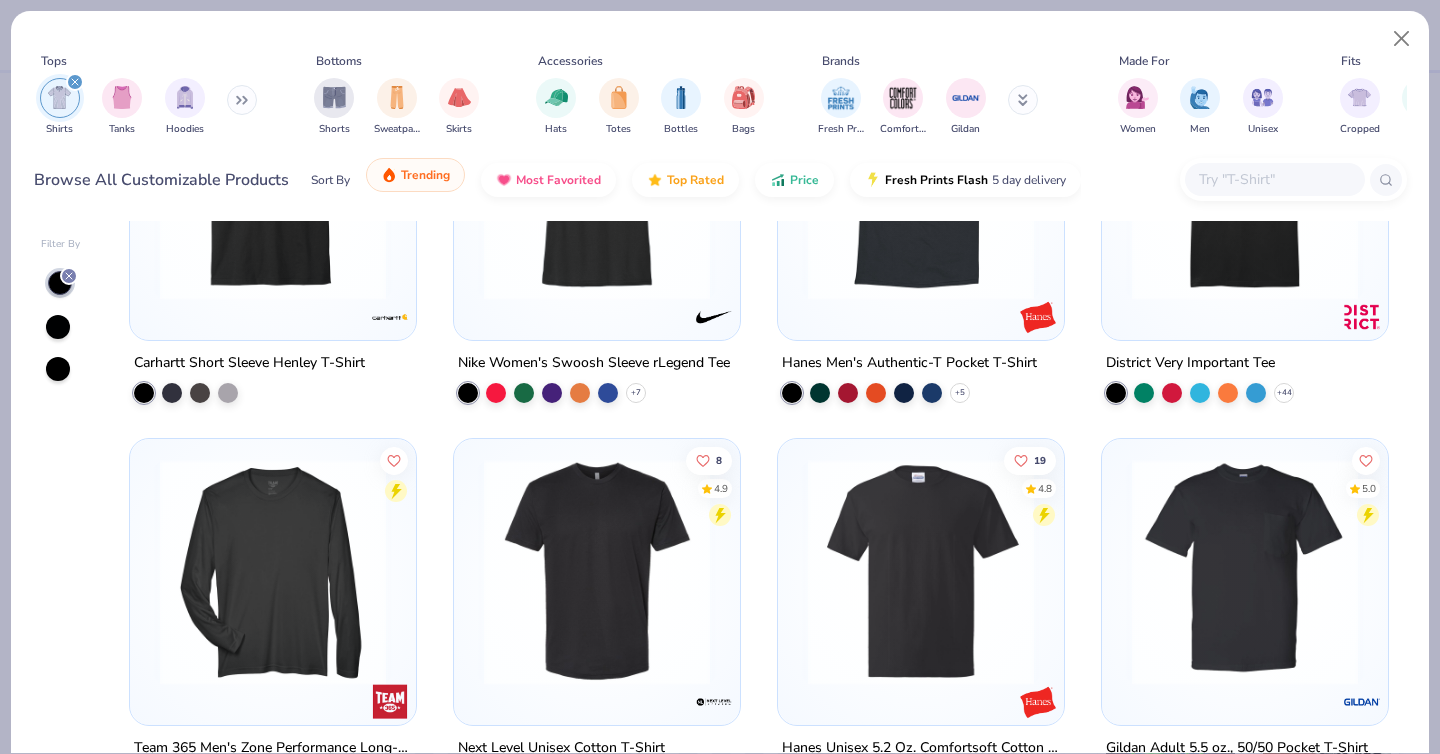 click on "Trending" at bounding box center (415, 175) 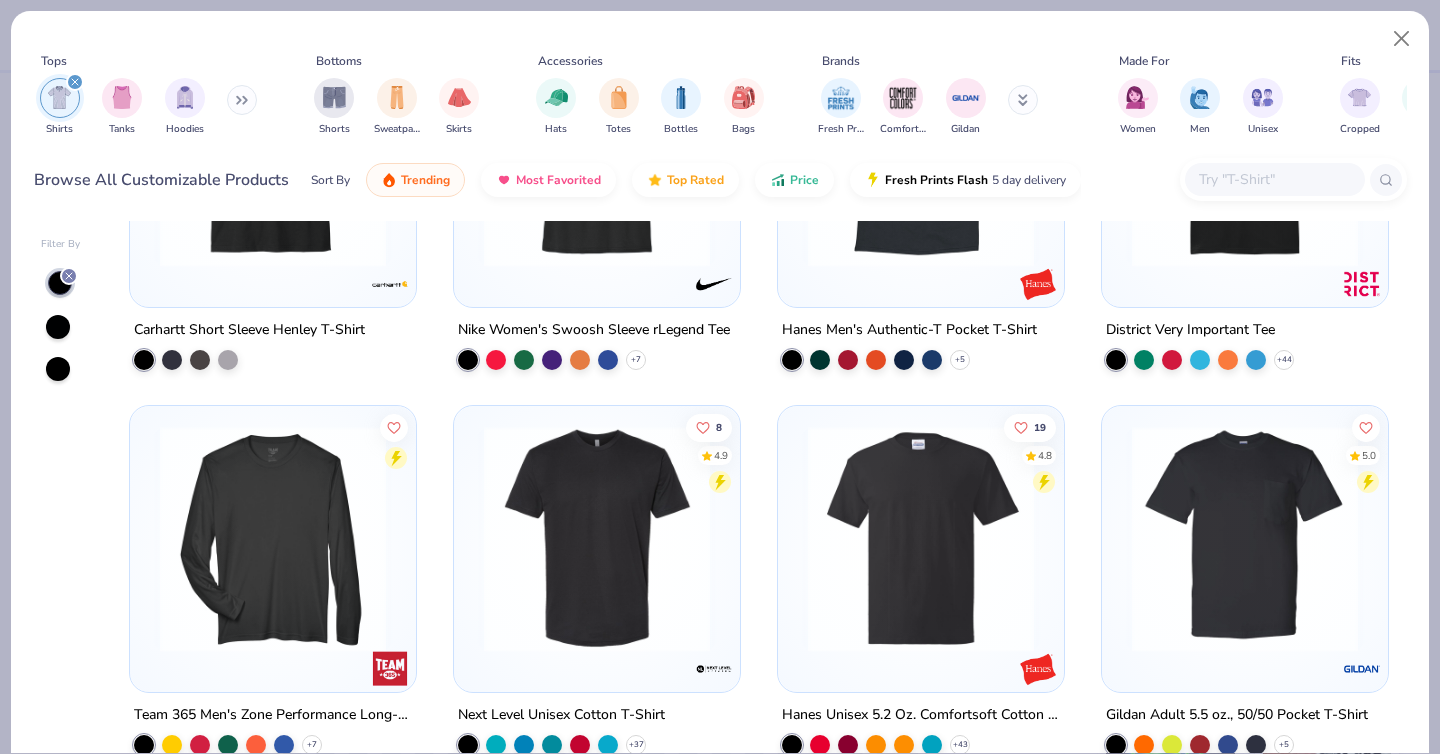 scroll, scrollTop: 2905, scrollLeft: 0, axis: vertical 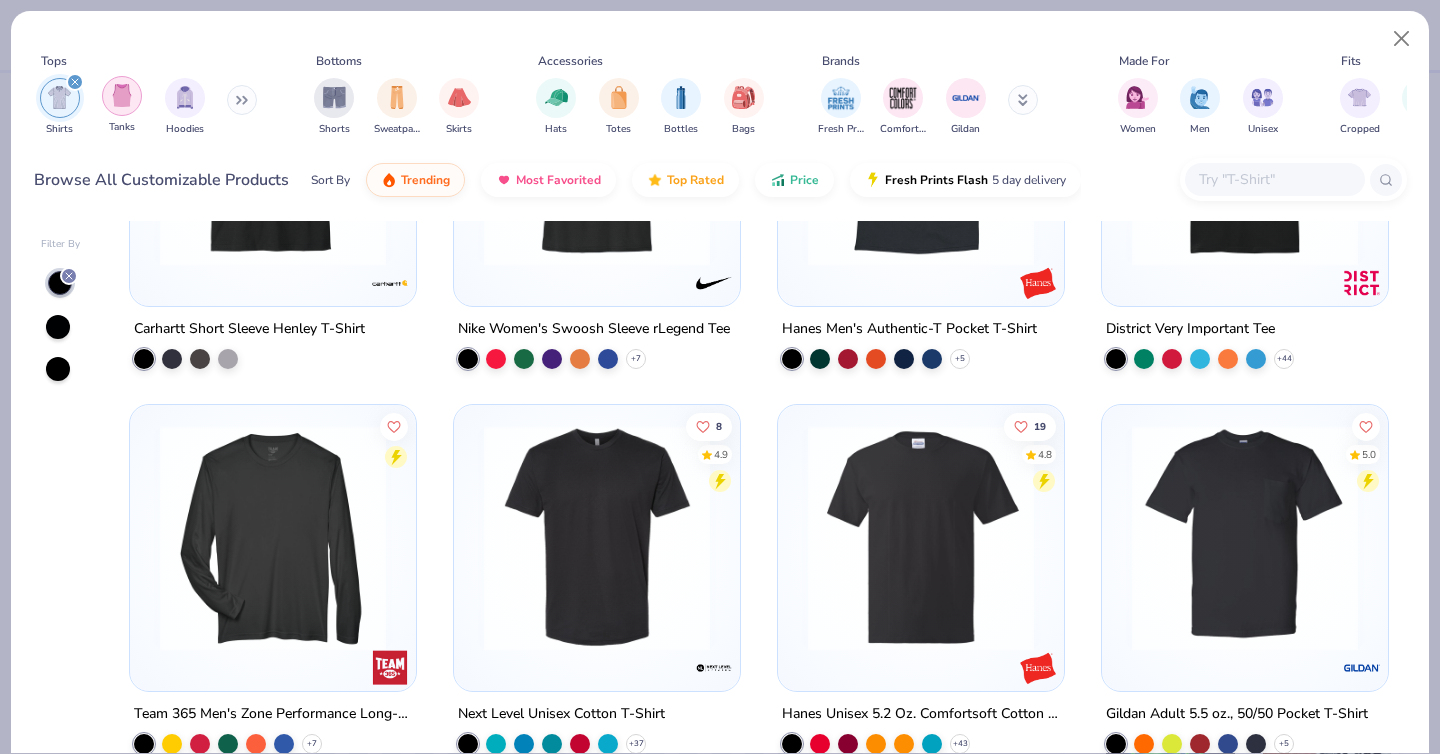 click at bounding box center (122, 95) 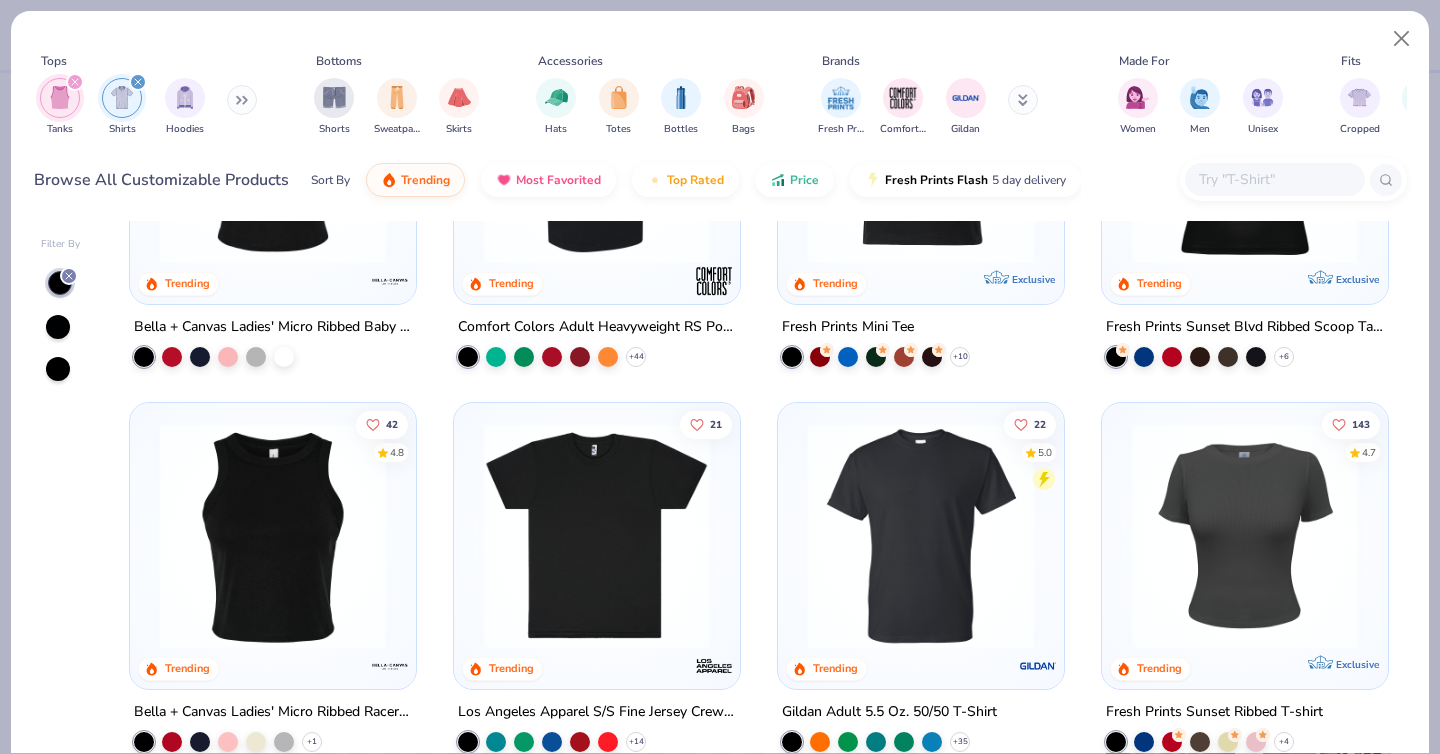 scroll, scrollTop: 735, scrollLeft: 0, axis: vertical 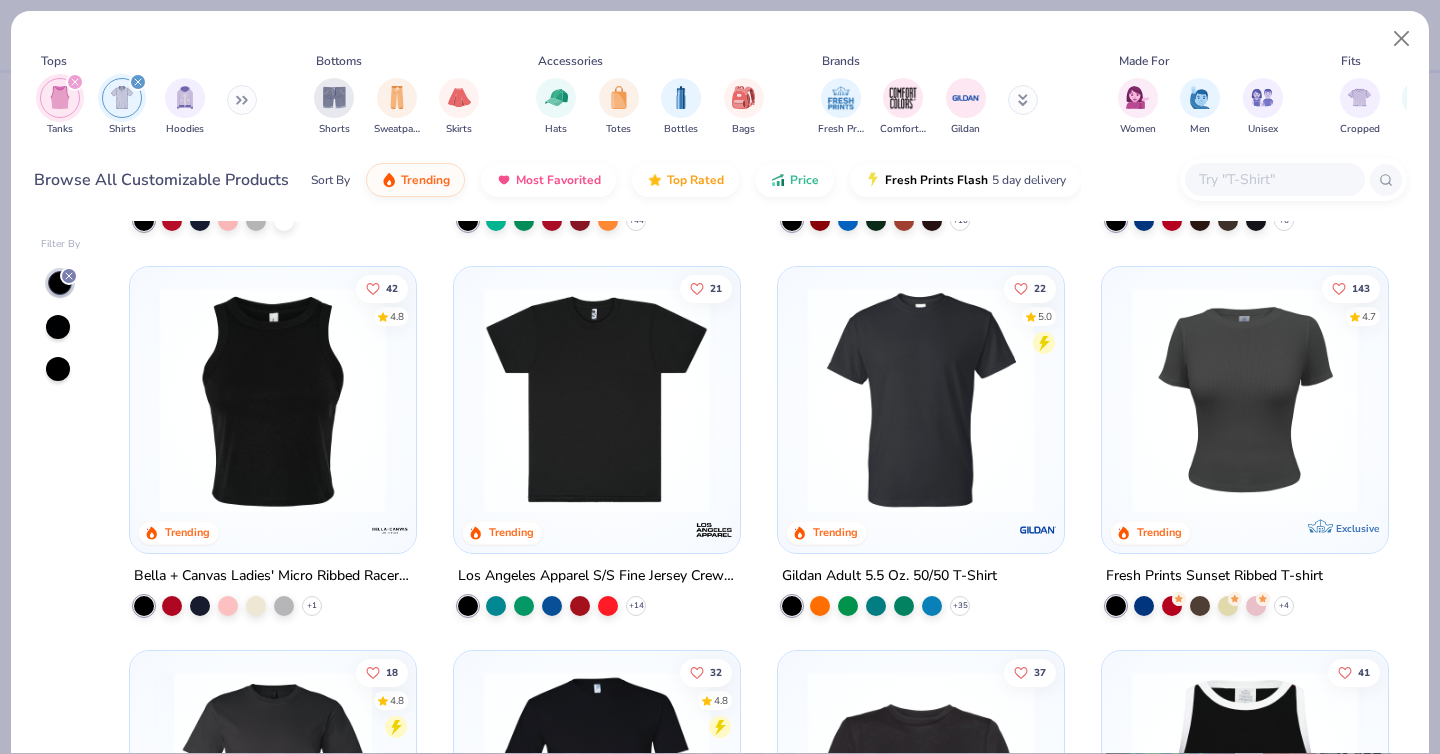 click on "281 4.9 Trending Comfort Colors Adult Heavyweight T-Shirt + 60 103 4.8 Trending Gildan Adult Heavy Cotton T-Shirt + 44 4.7 Trending Bella + Canvas Ladies' Micro Ribbed Baby Tee 94 4.9 Trending Comfort Colors Adult Heavyweight RS Pocket T-Shirt + 44 154 4.8 Trending Exclusive Fresh Prints Mini Tee + 10 21 Trending Los Angeles Apparel S/S Fine Jersey Crew 4.3 Oz + 14 22 5.0 Trending Gildan Adult 5.5 Oz. 50/50 T-Shirt + 35 143 4.7 Trending Exclusive Fresh Prints Sunset Ribbed T-shirt + 4 18 4.8 Trending Bella + Canvas Unisex Jersey Short-Sleeve T-Shirt + 44 32 4.8 Trending + +" at bounding box center [759, 487] 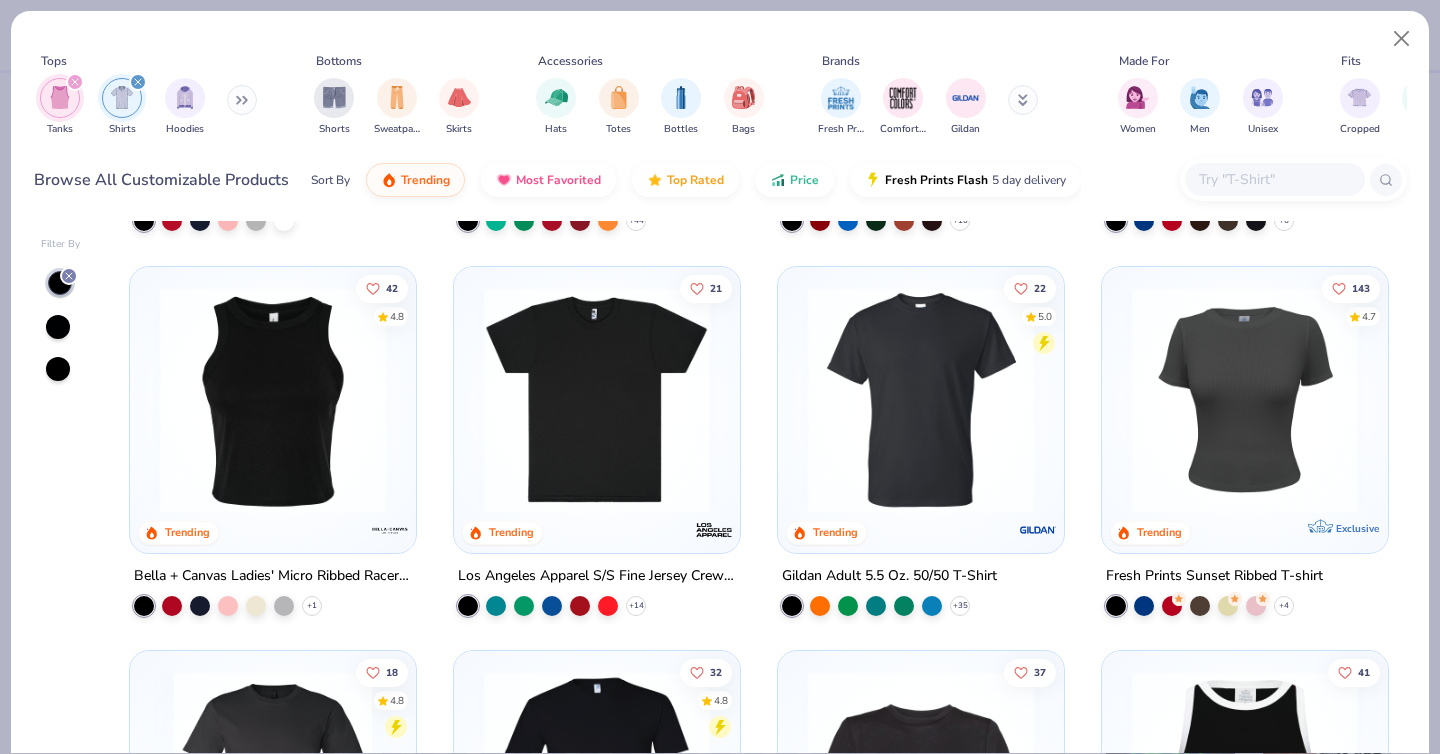 click at bounding box center [273, 399] 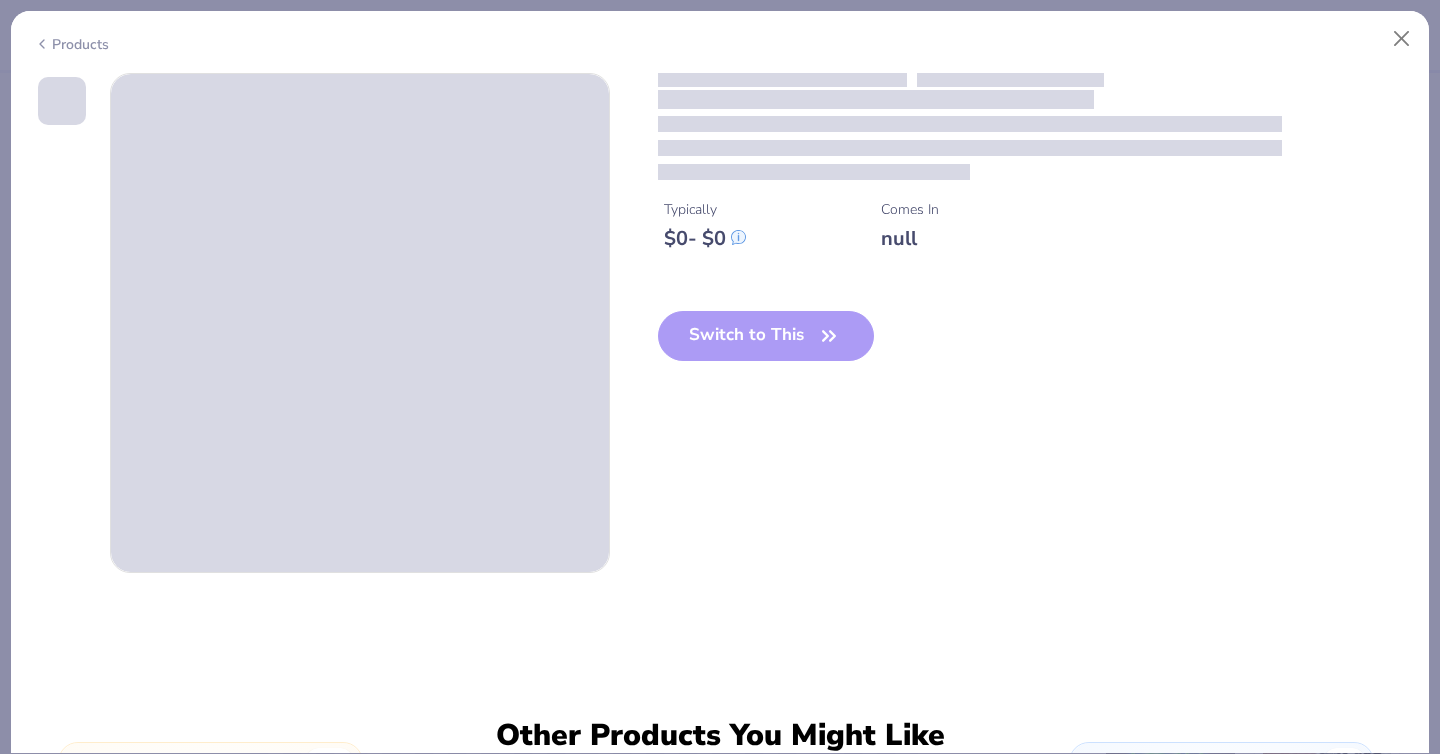 click at bounding box center [360, 323] 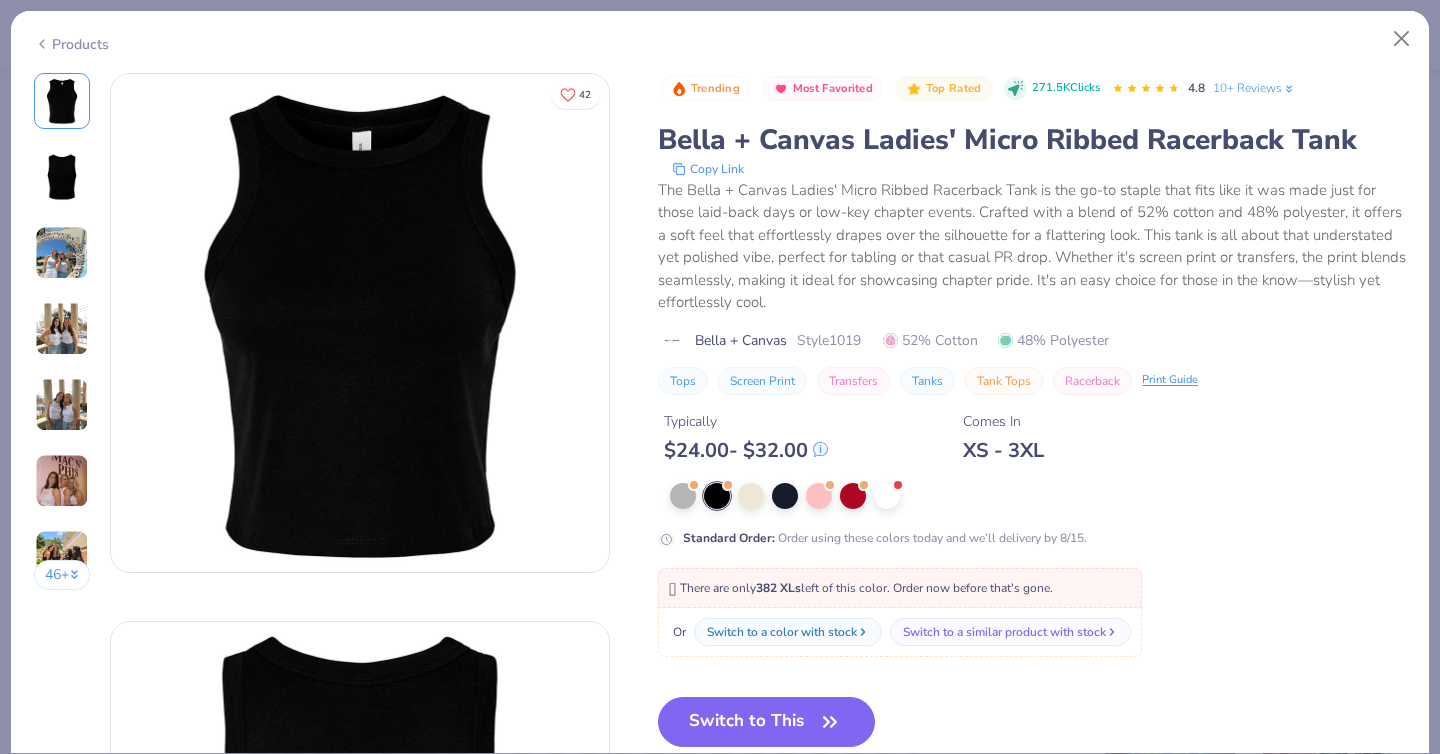 scroll, scrollTop: 106, scrollLeft: 0, axis: vertical 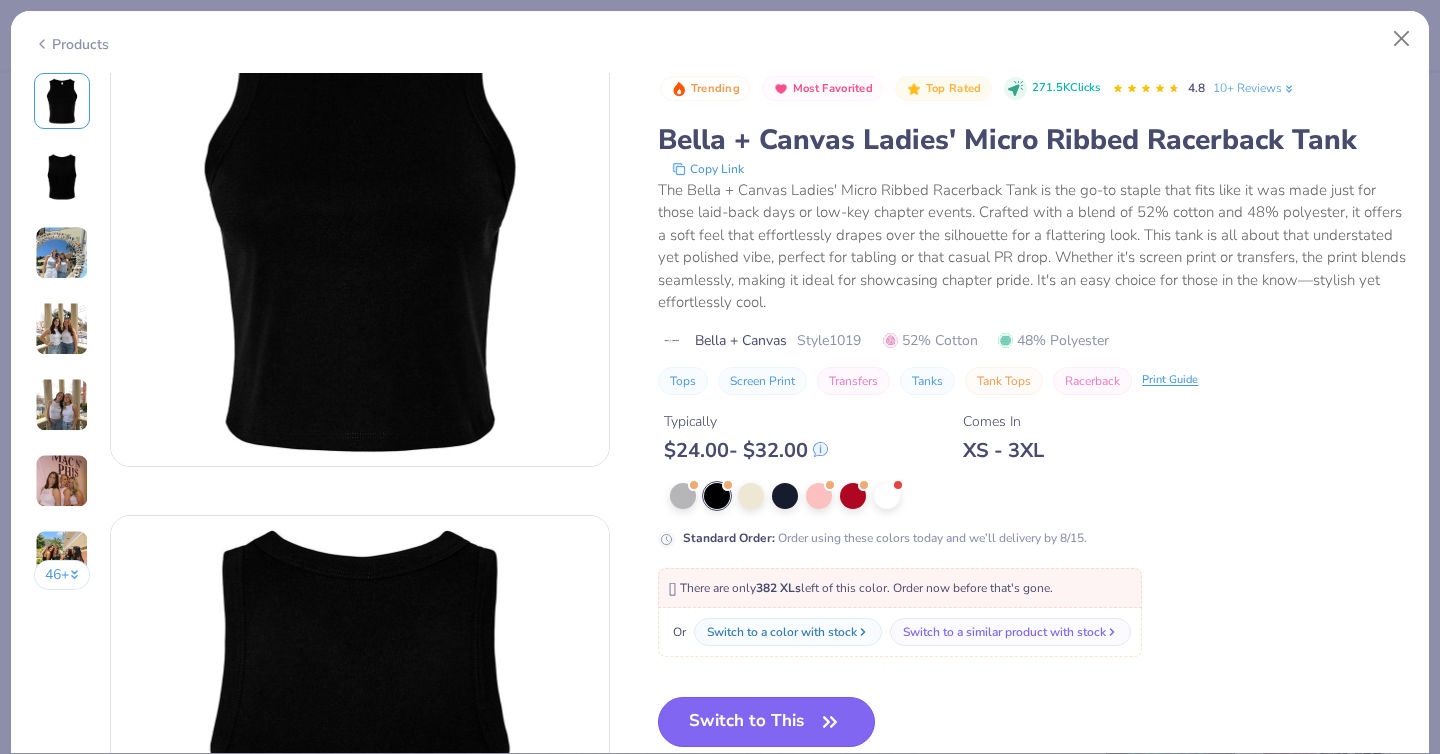 click on "Switch to This" at bounding box center [766, 722] 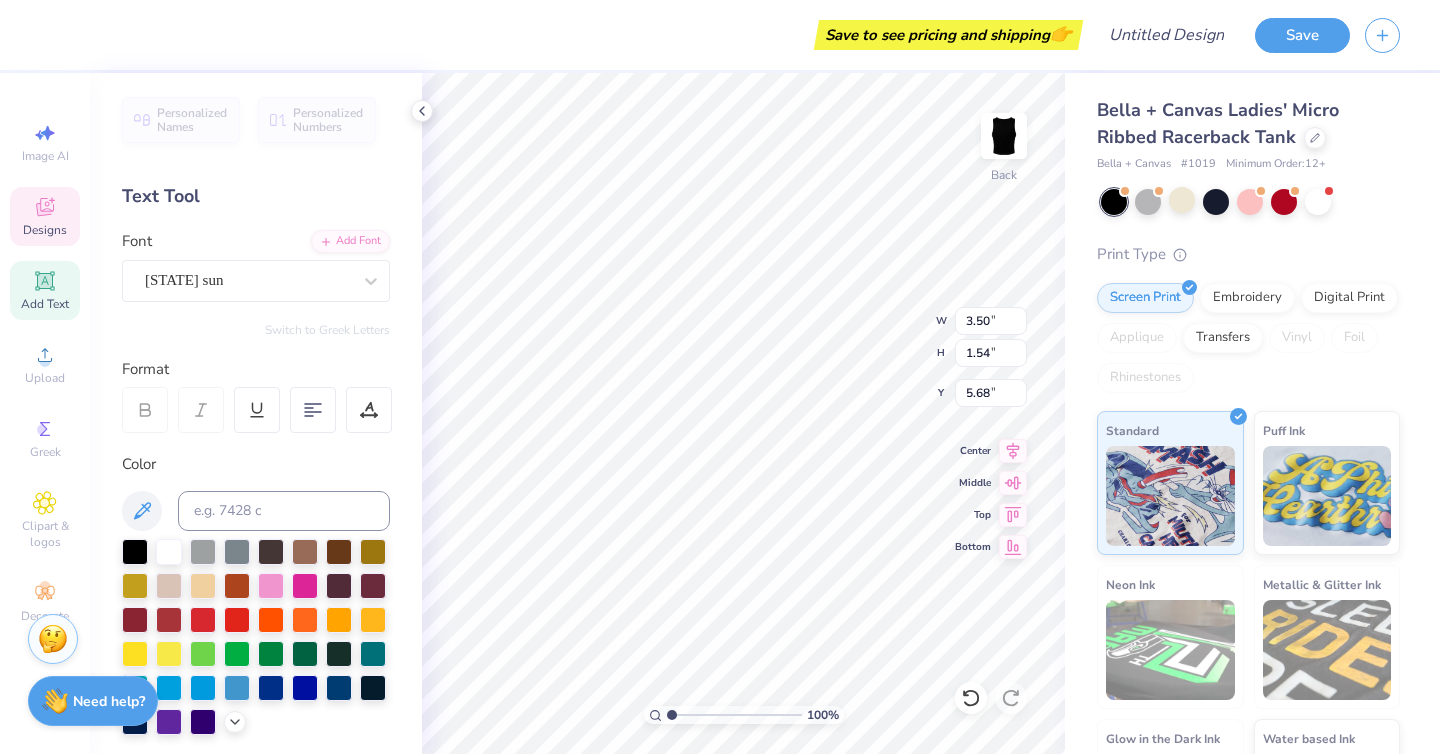 scroll, scrollTop: 0, scrollLeft: 2, axis: horizontal 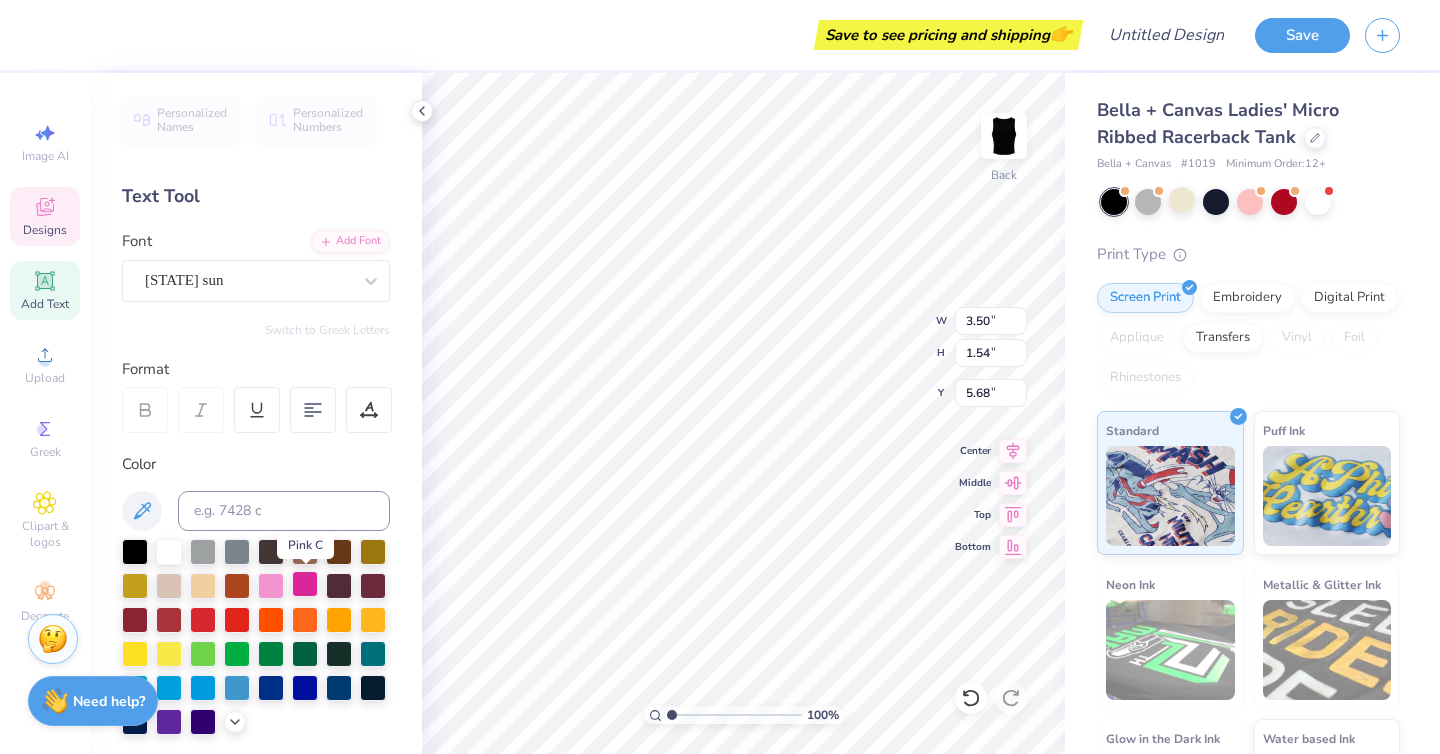 type on "vita vigor" 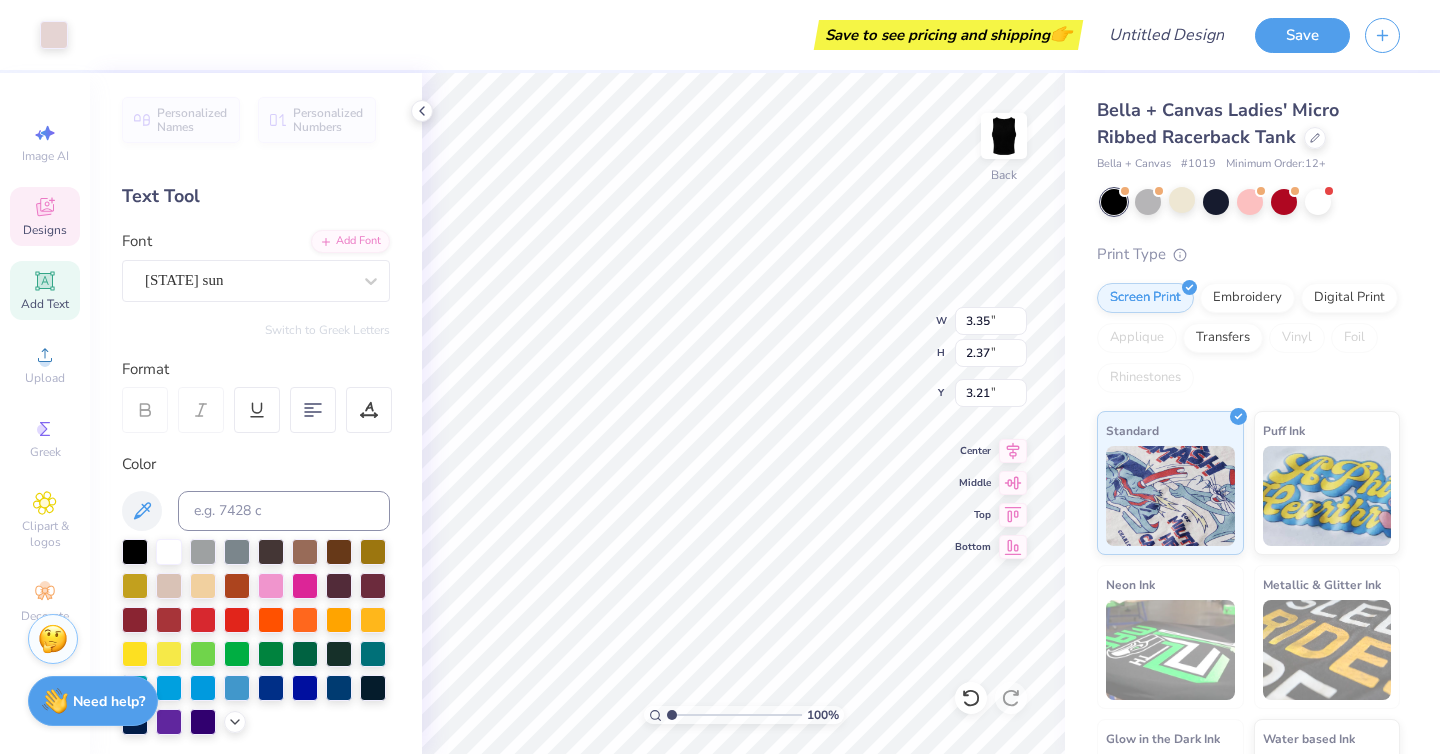 type on "3.35" 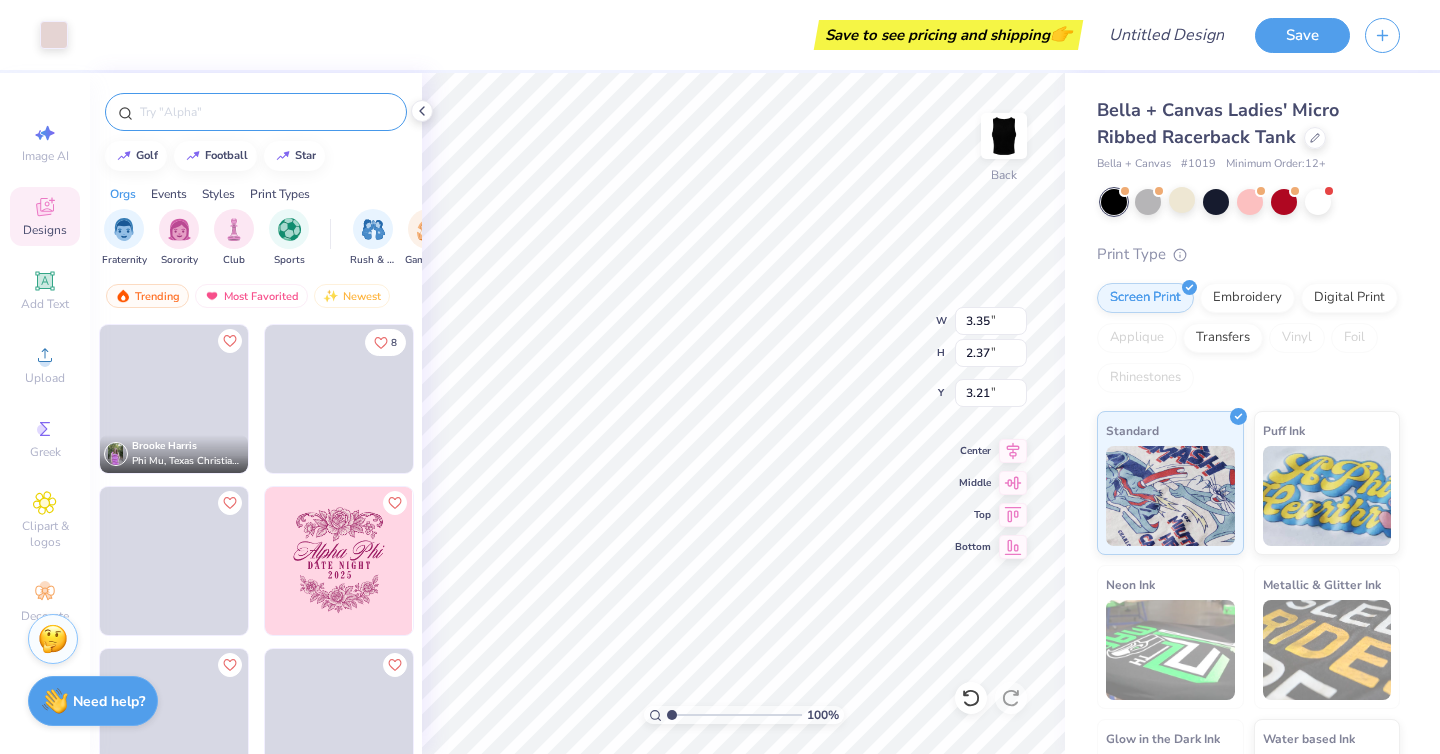 click at bounding box center (266, 112) 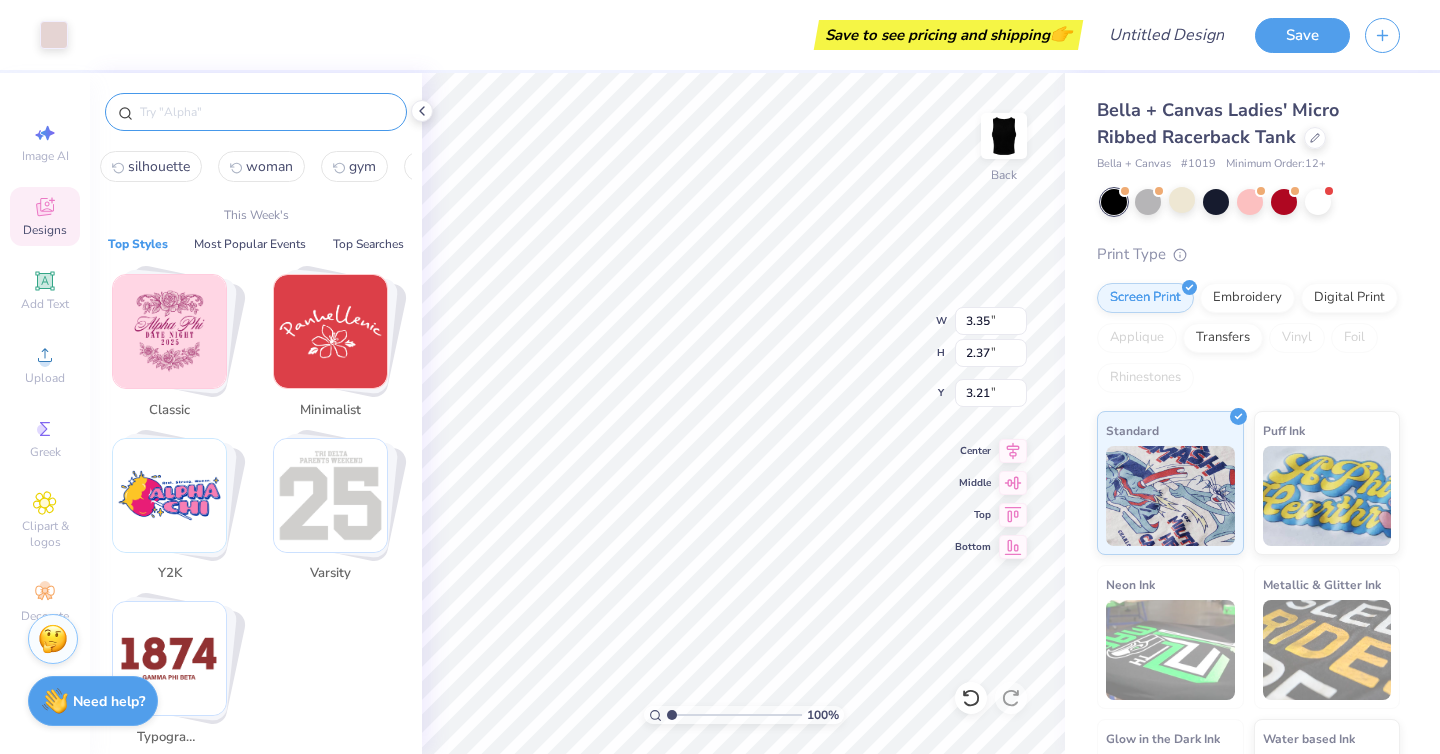 click at bounding box center [256, 112] 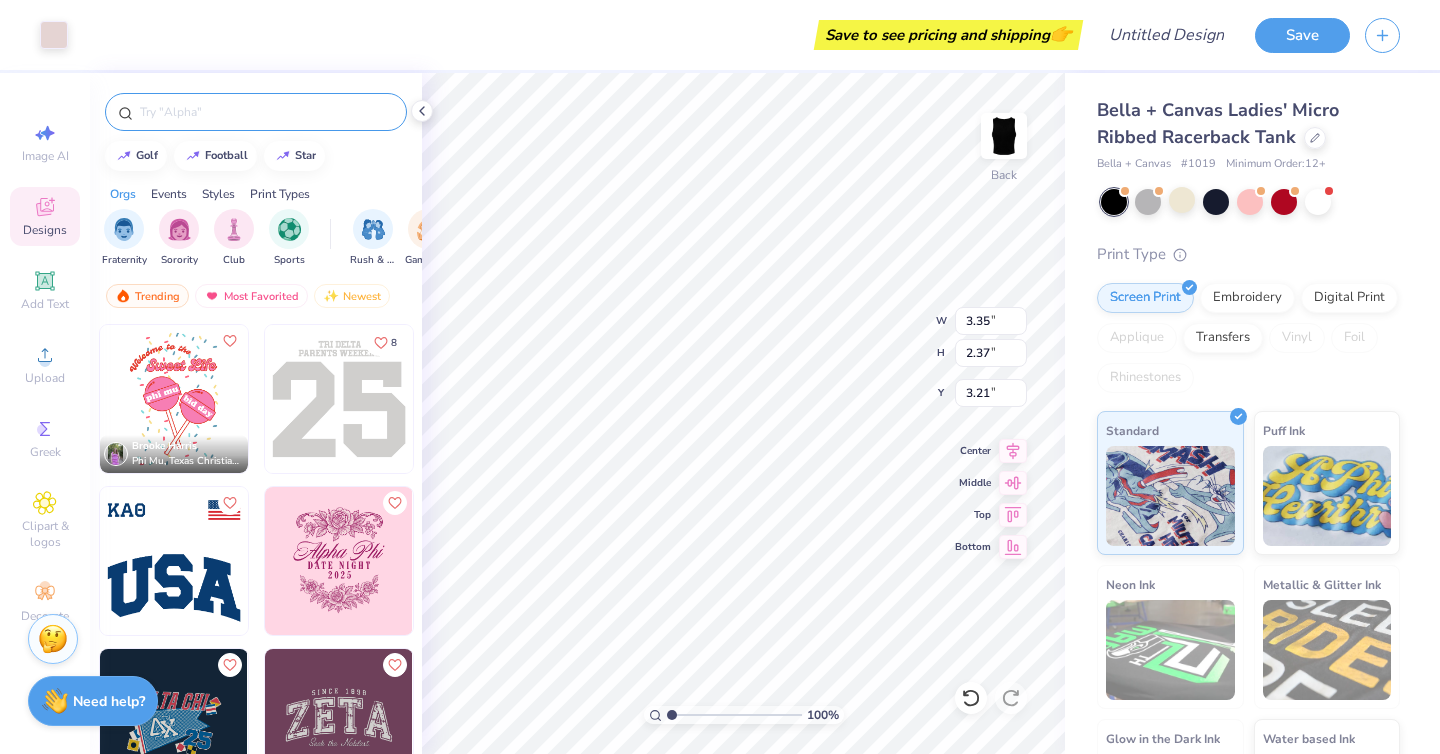 click at bounding box center (266, 112) 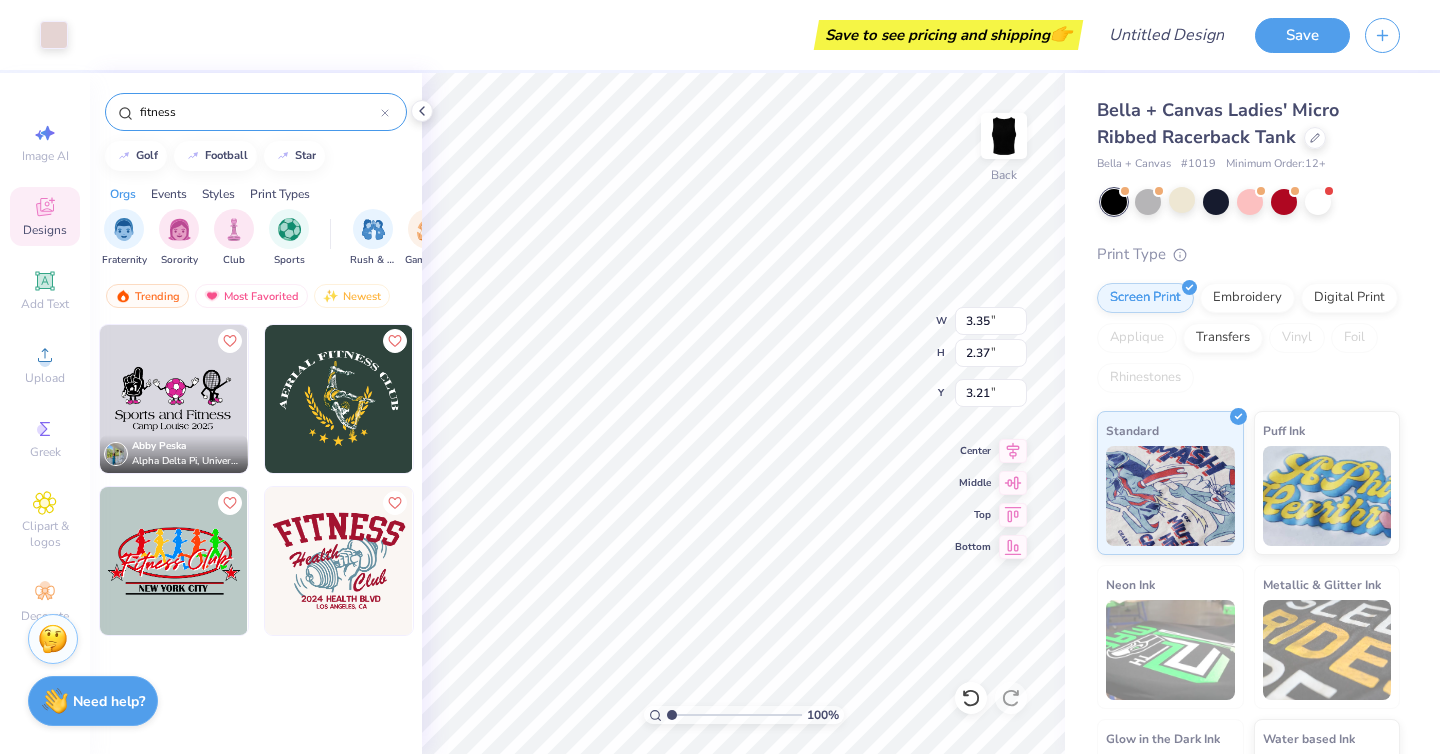 click on "fitness" at bounding box center [259, 112] 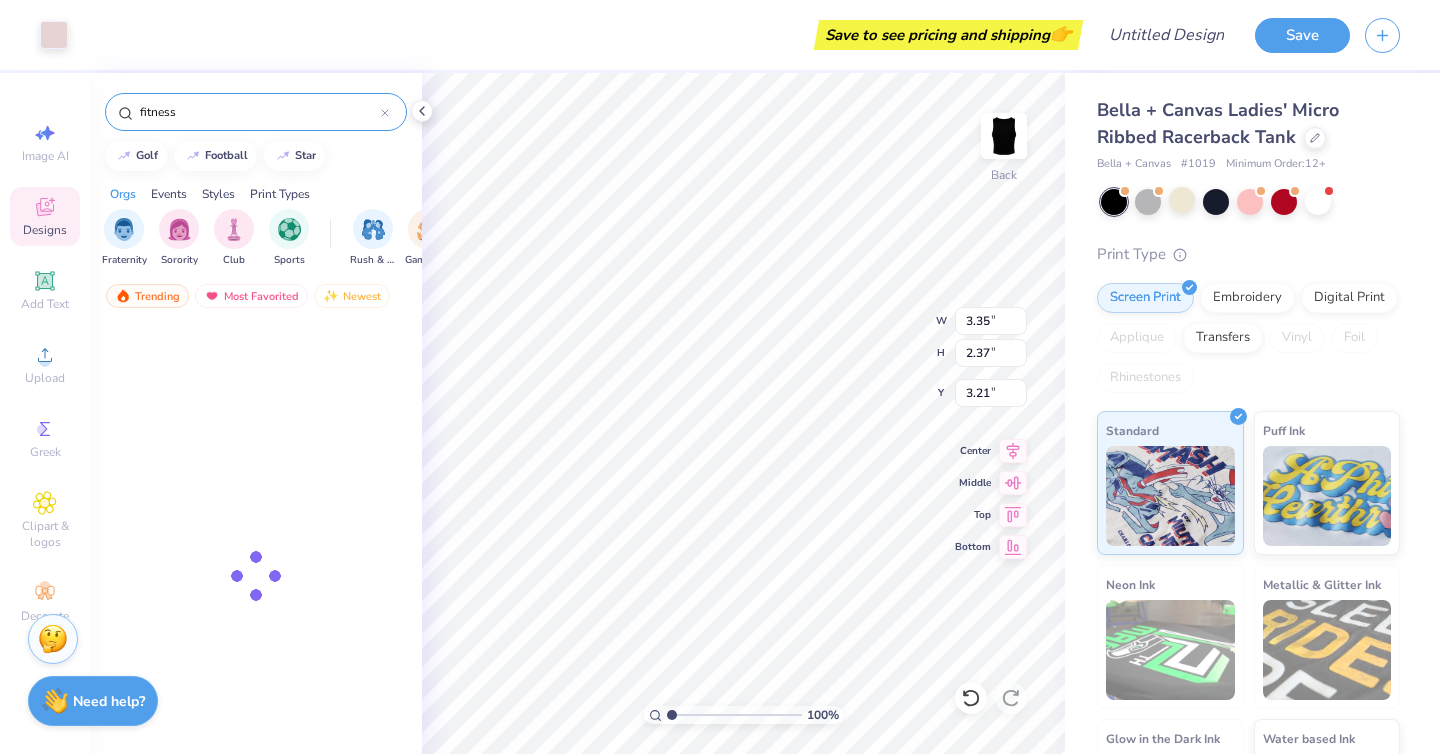 click on "fitness" at bounding box center (259, 112) 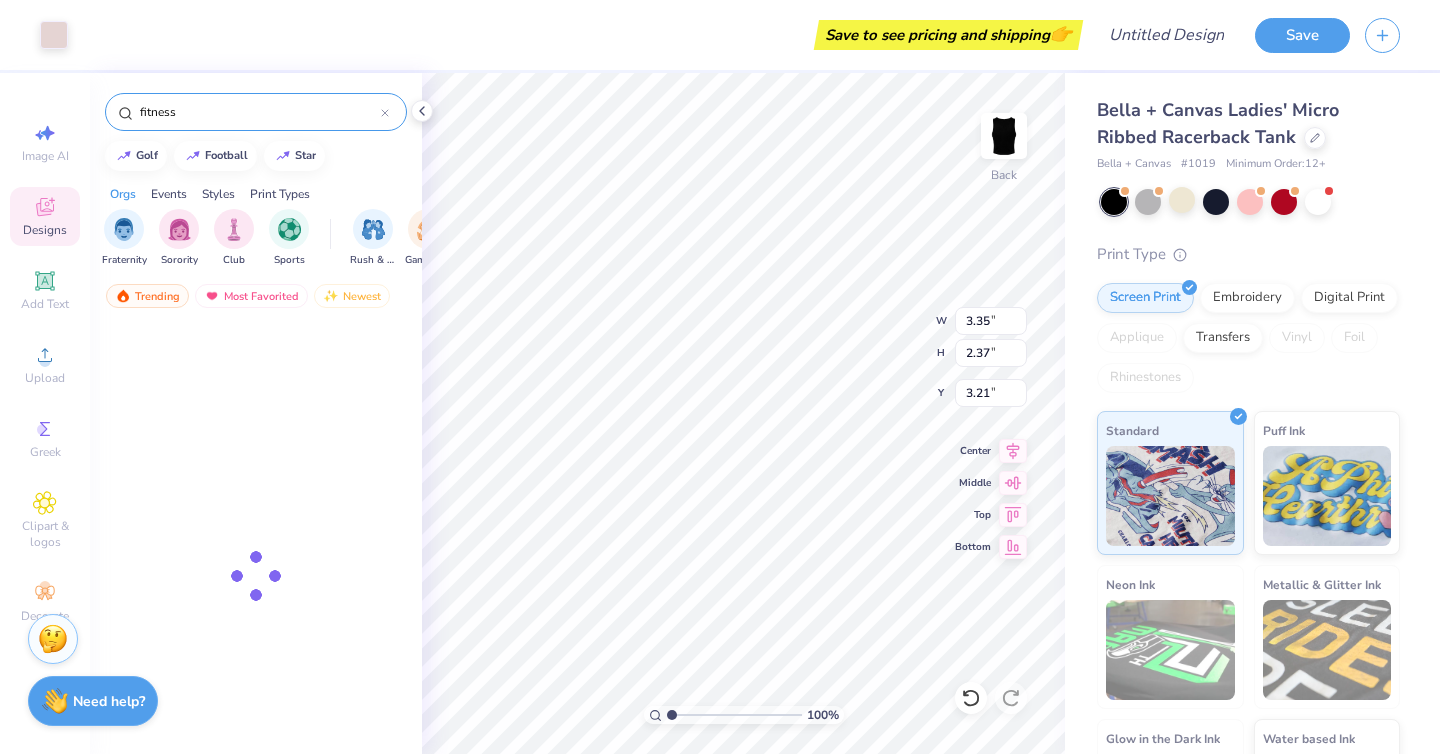 click on "fitness" at bounding box center [259, 112] 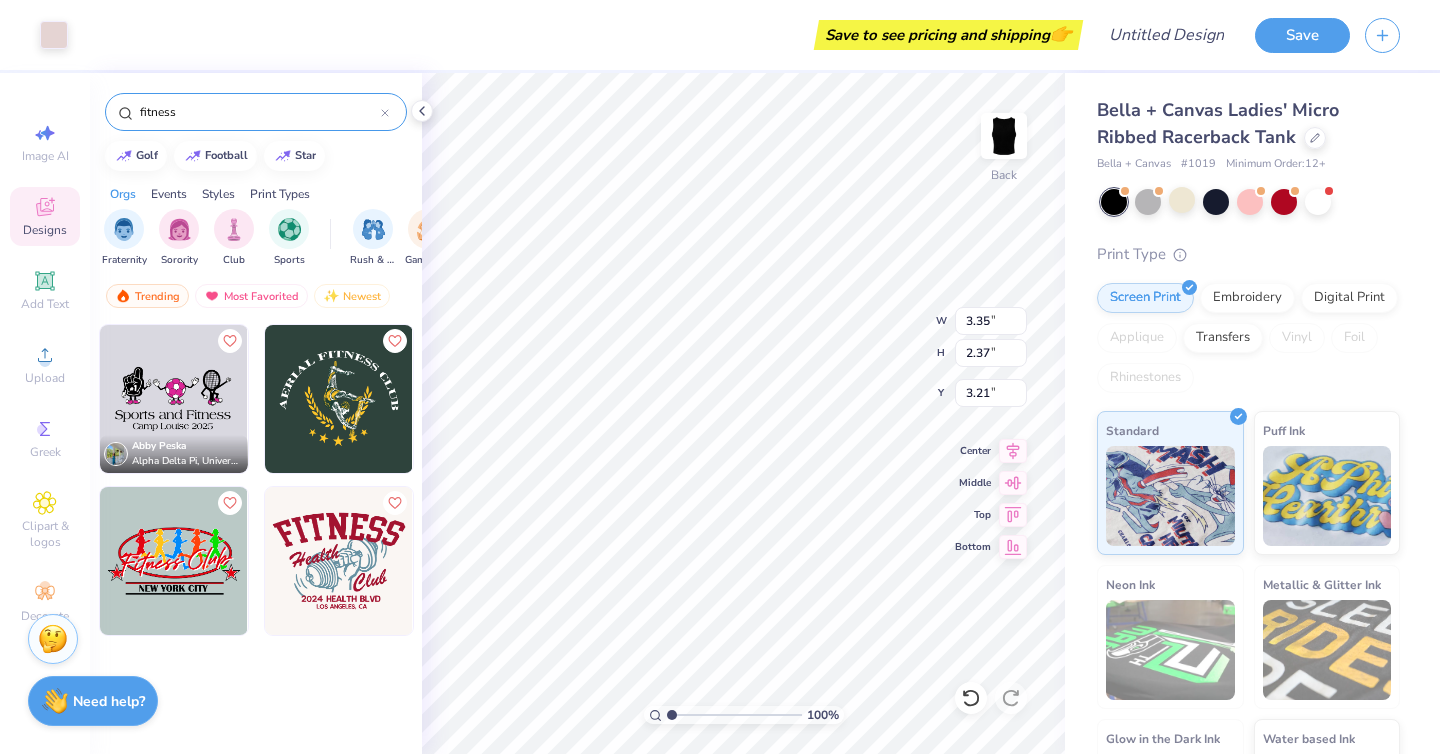 type on "e" 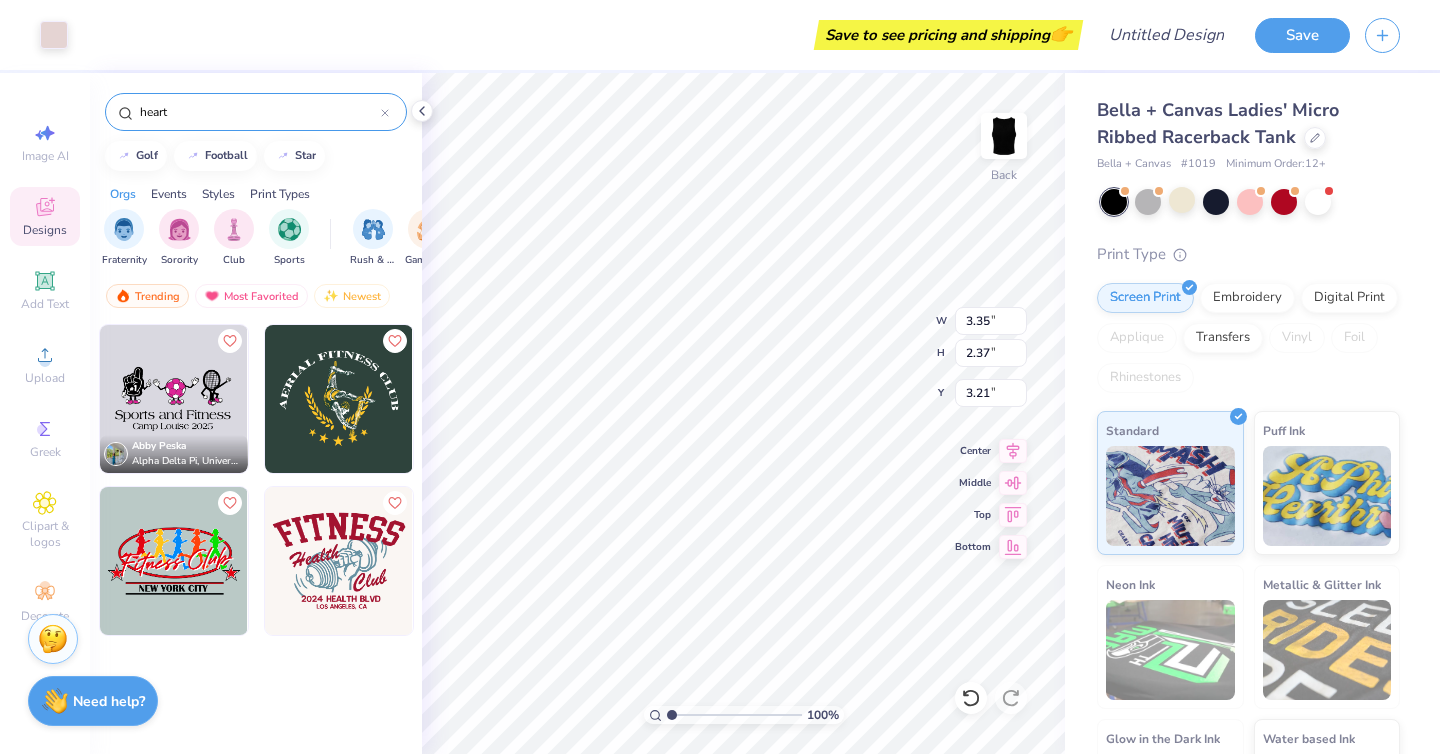 type on "heart" 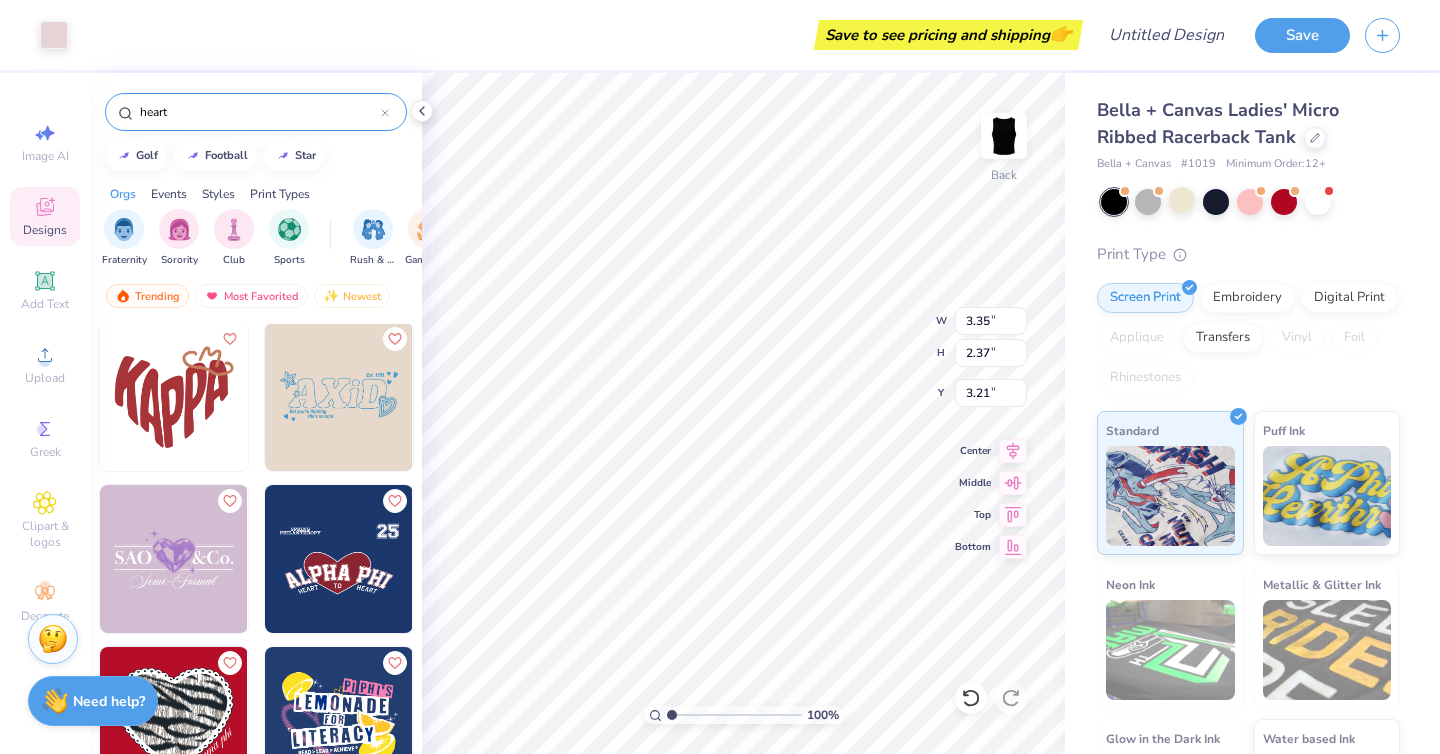 scroll, scrollTop: 5923, scrollLeft: 0, axis: vertical 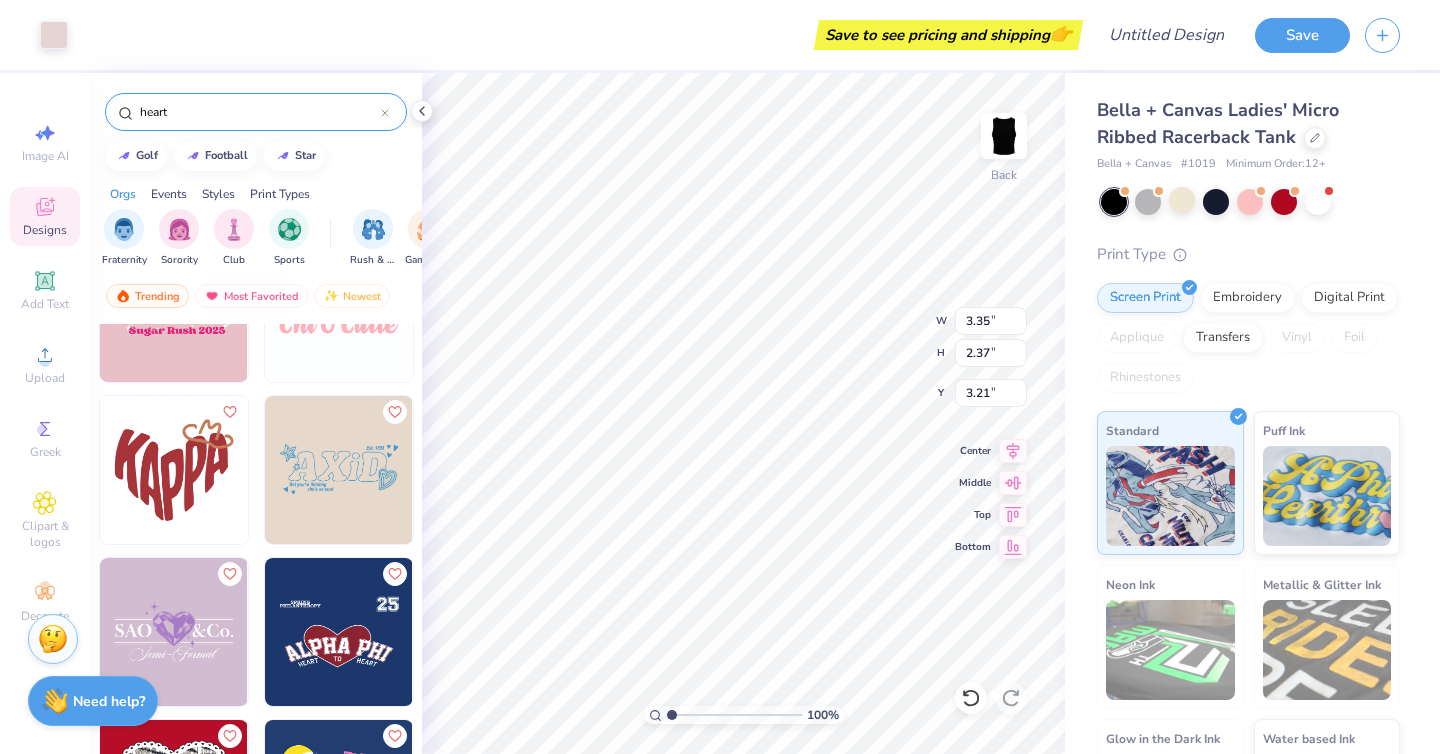 click at bounding box center (174, 470) 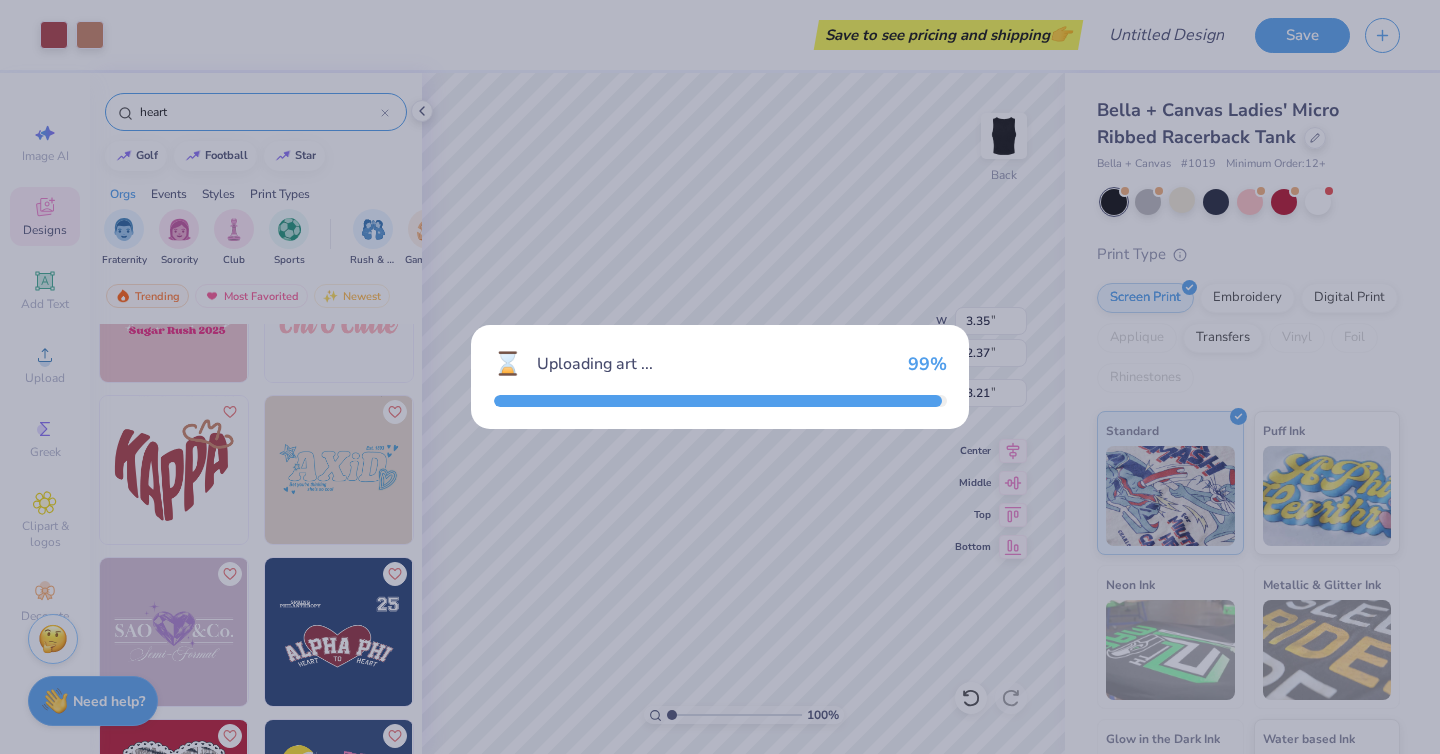 type on "6.67" 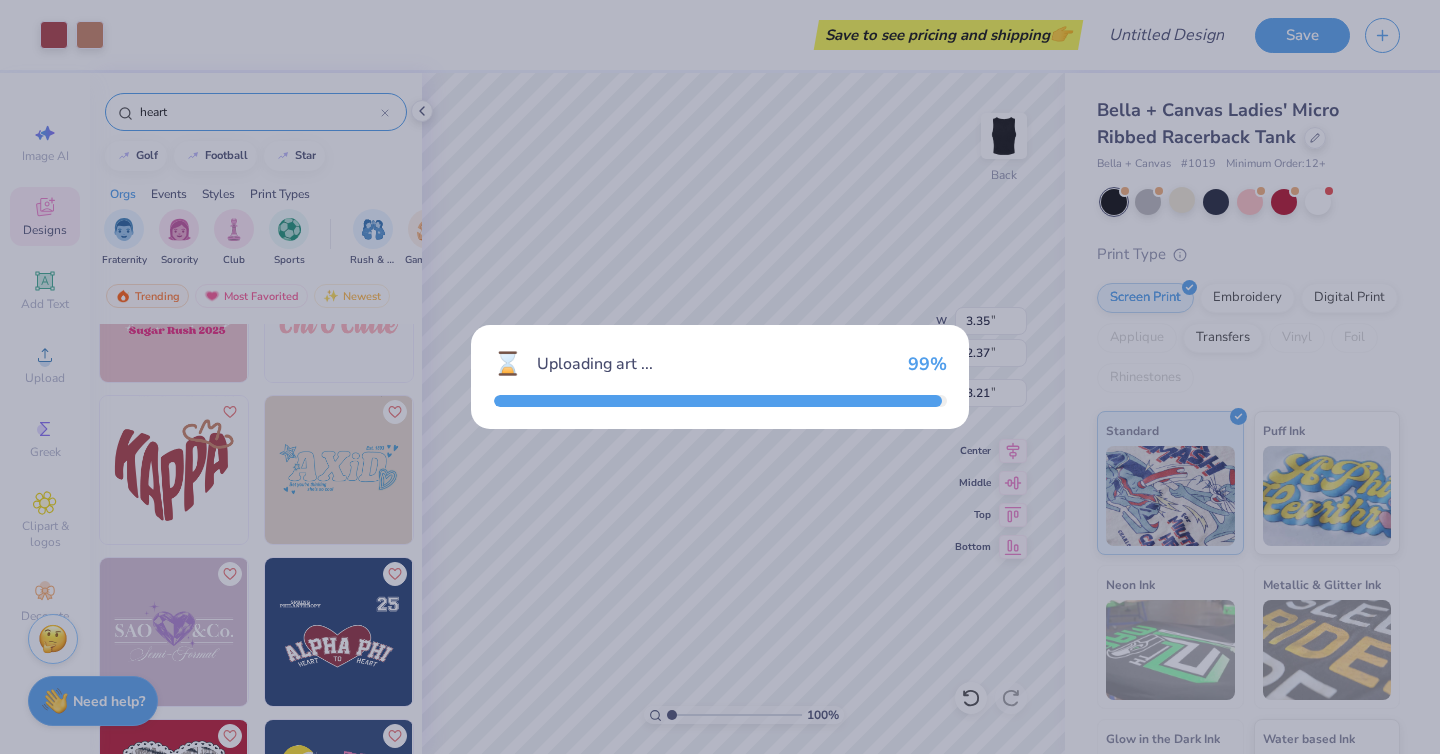 type on "5.70" 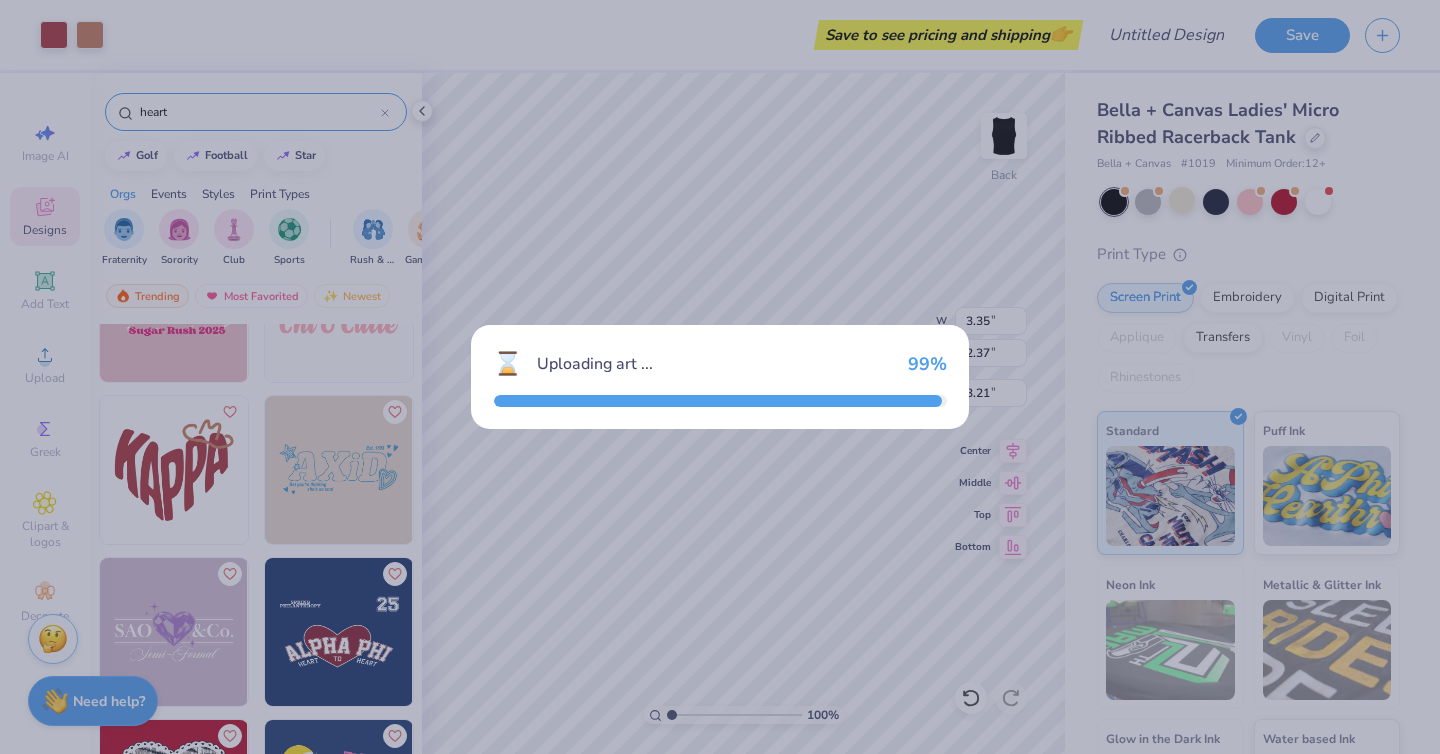 type on "5.15" 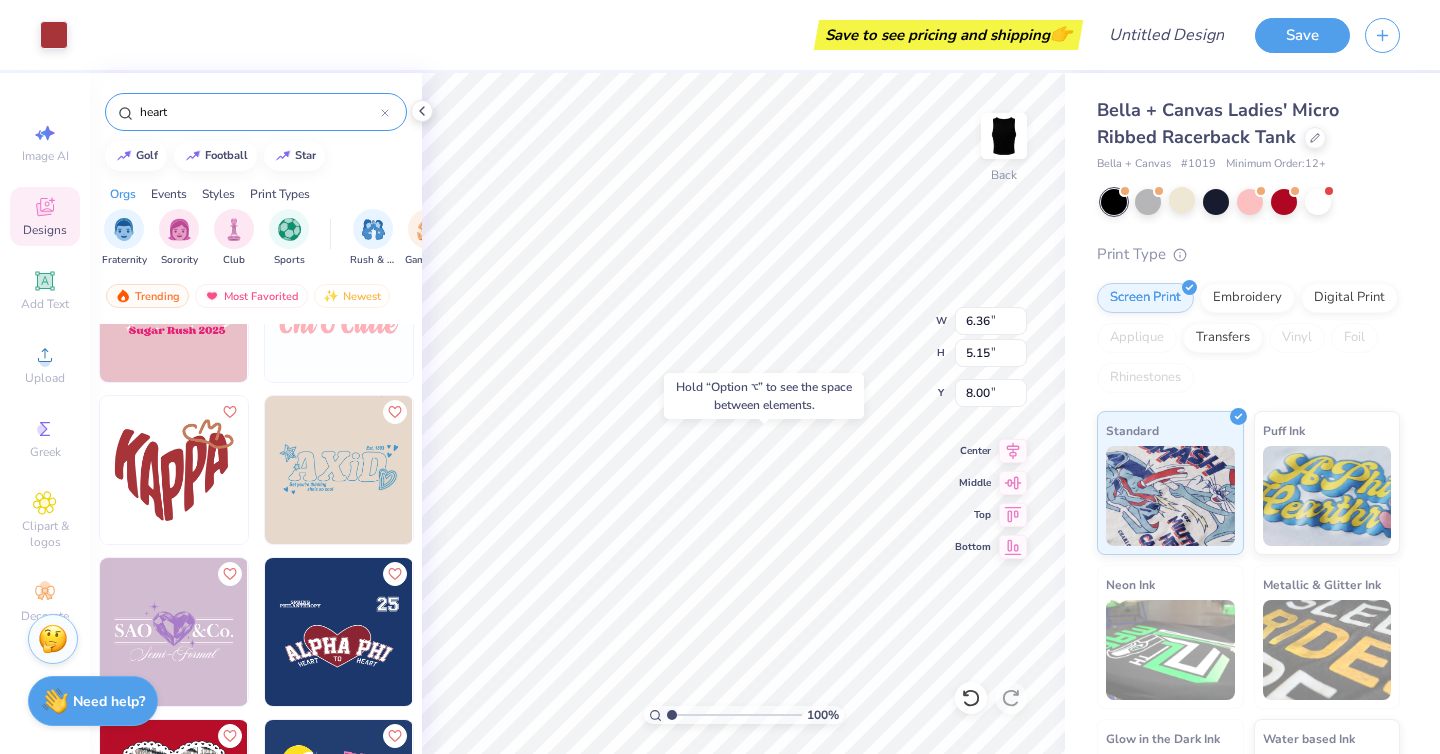type on "8.00" 